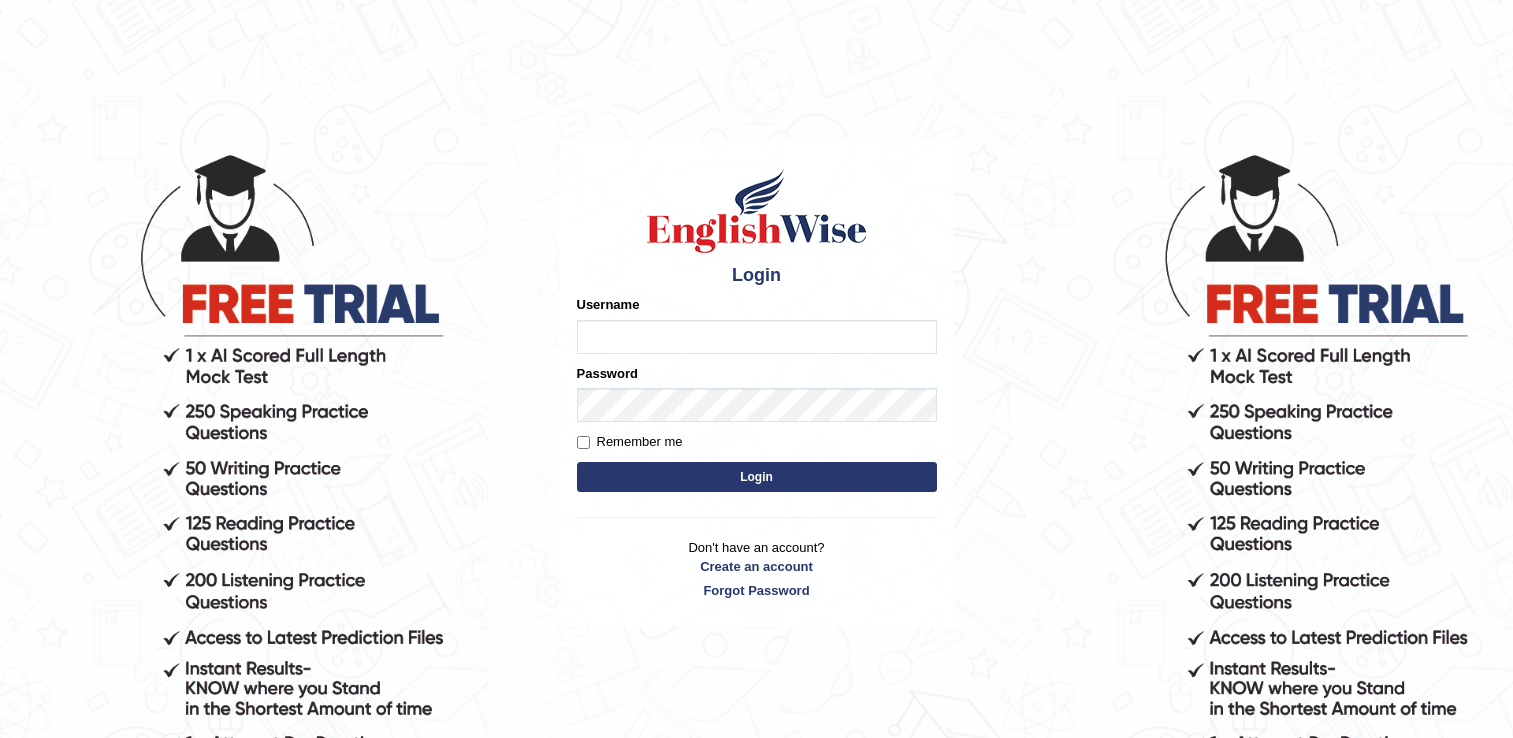 scroll, scrollTop: 0, scrollLeft: 0, axis: both 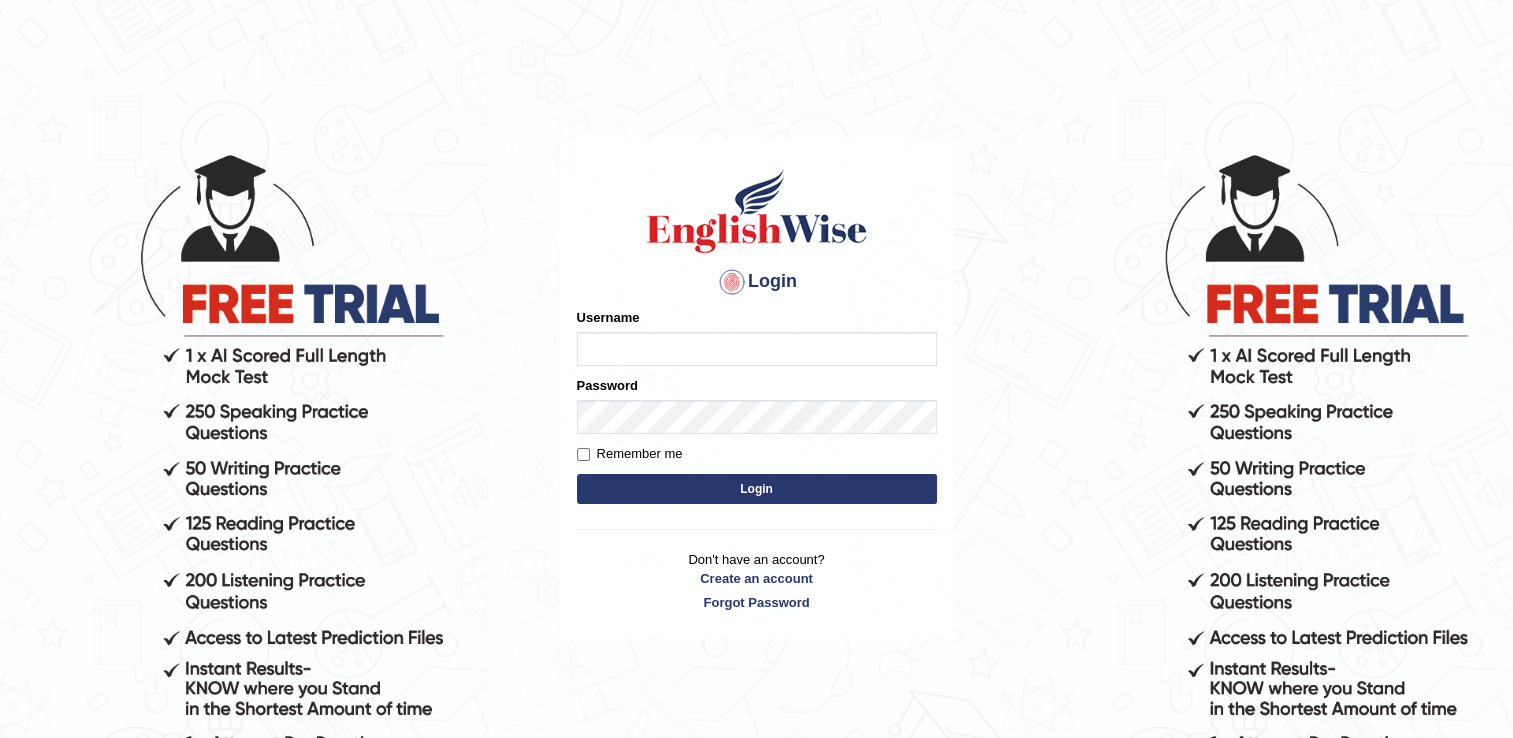 click on "Username" at bounding box center (757, 349) 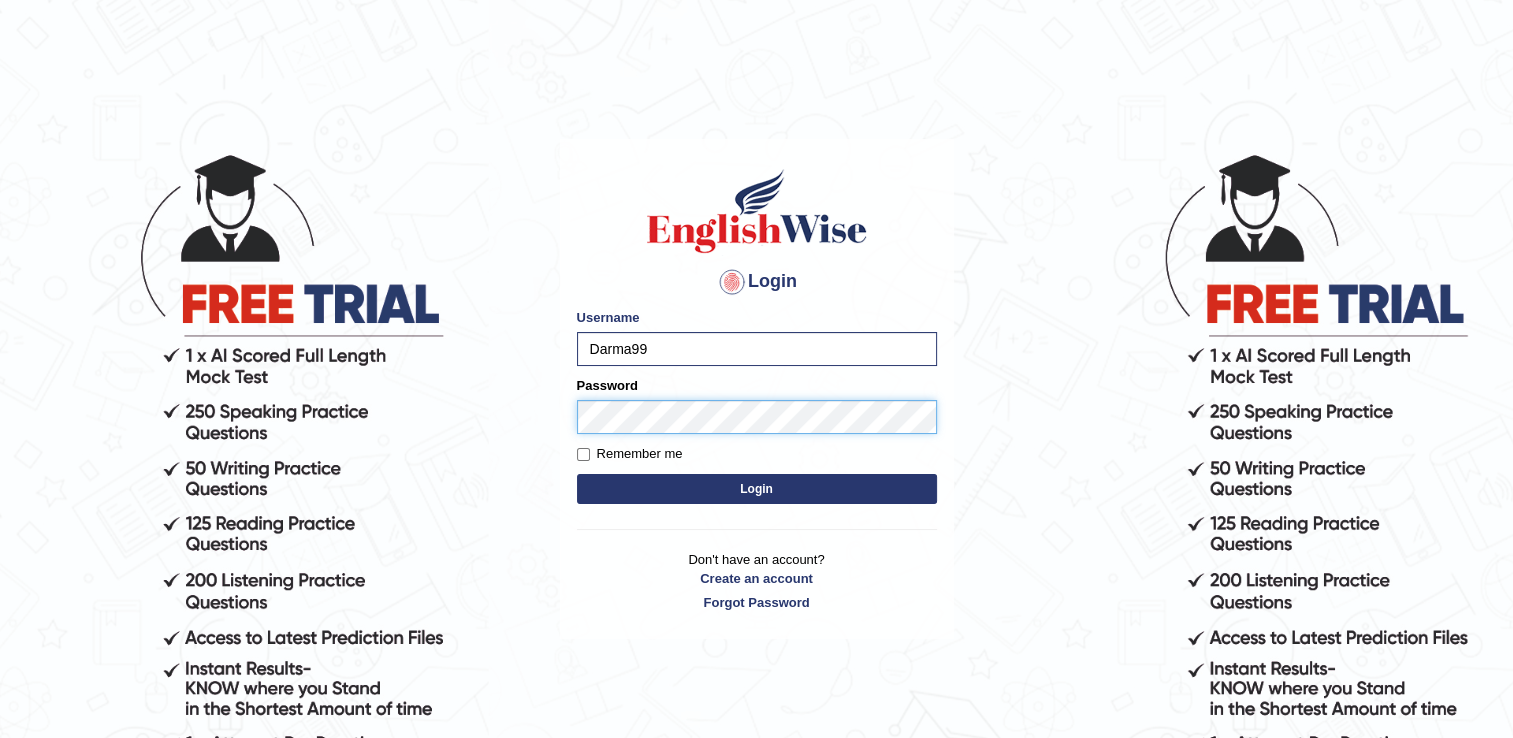 click on "Login" at bounding box center (757, 489) 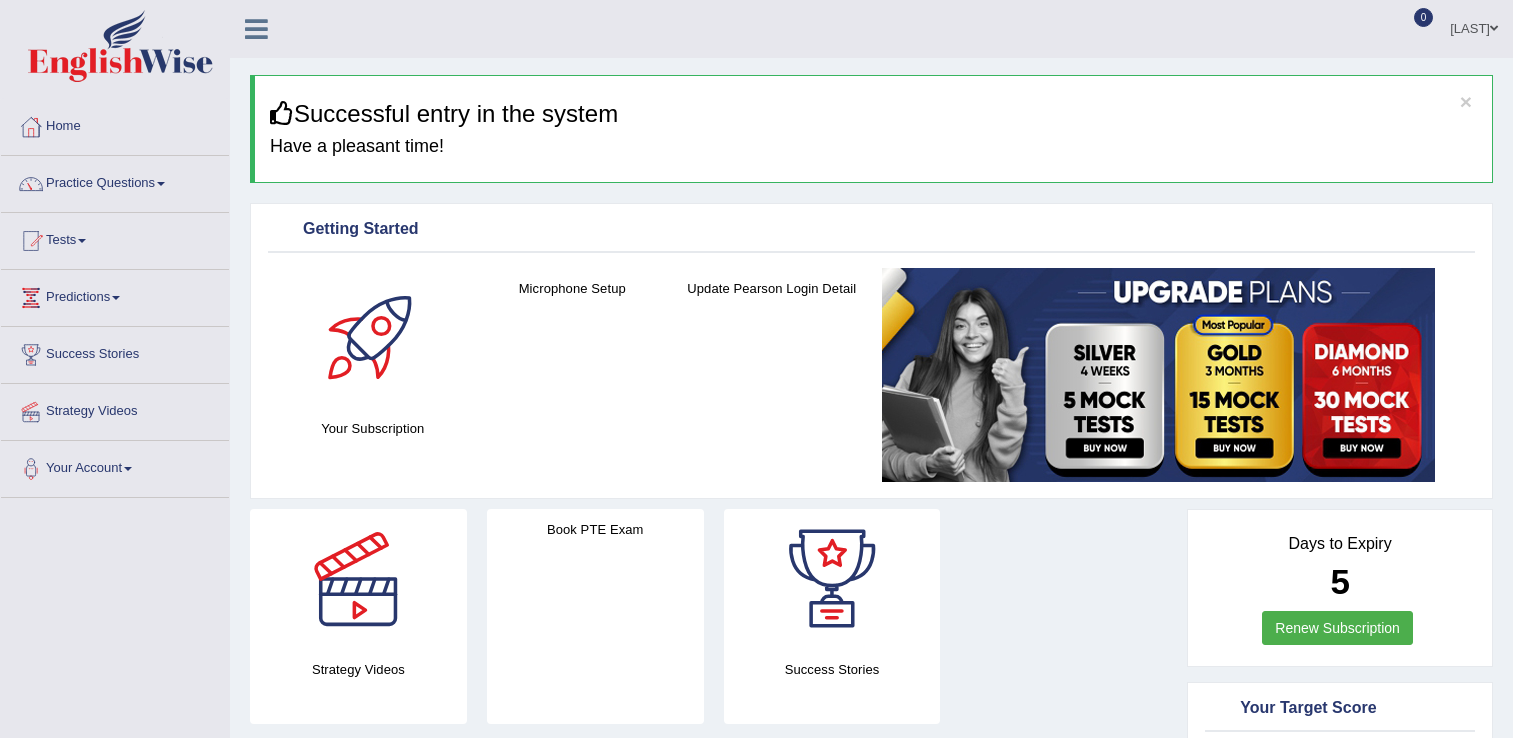 scroll, scrollTop: 0, scrollLeft: 0, axis: both 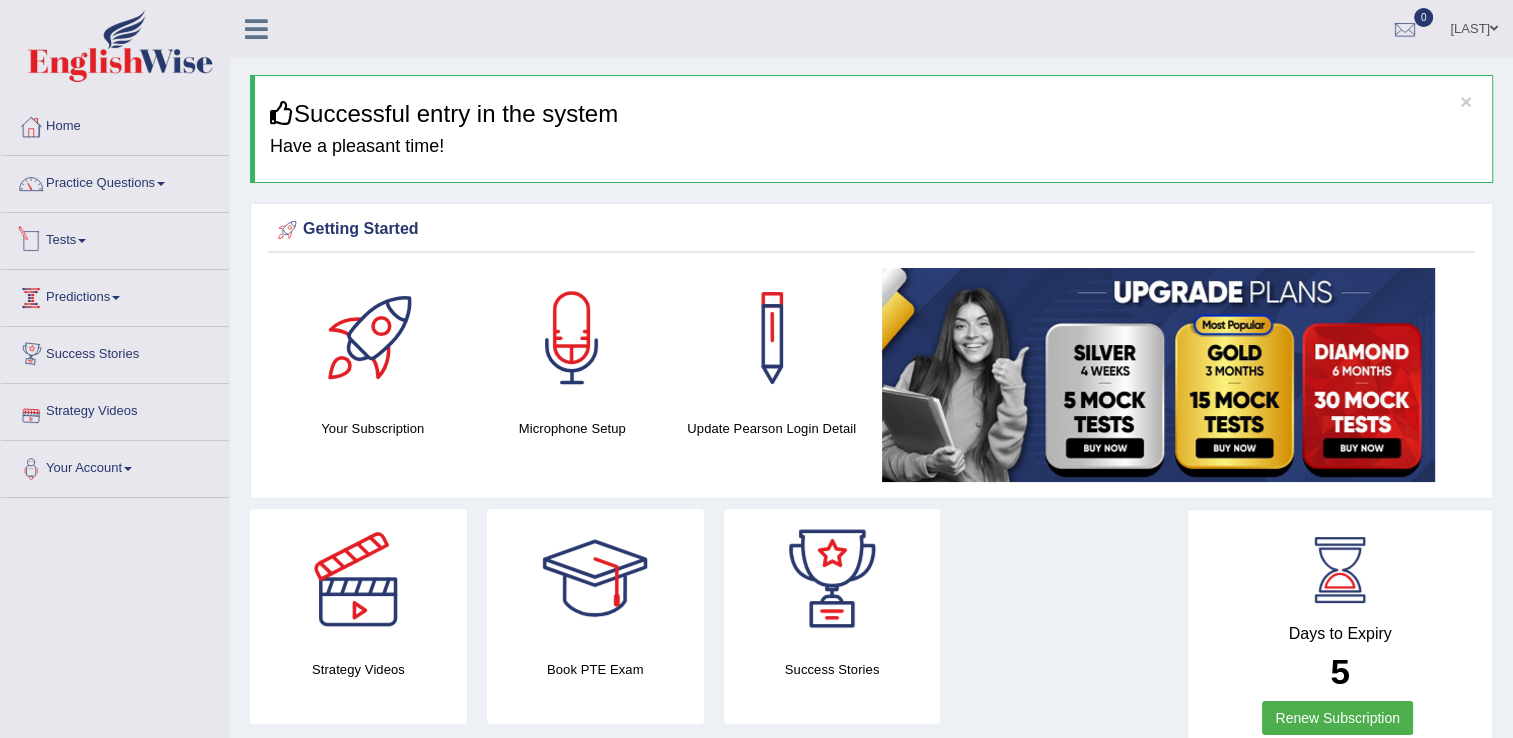 click on "Tests" at bounding box center (115, 238) 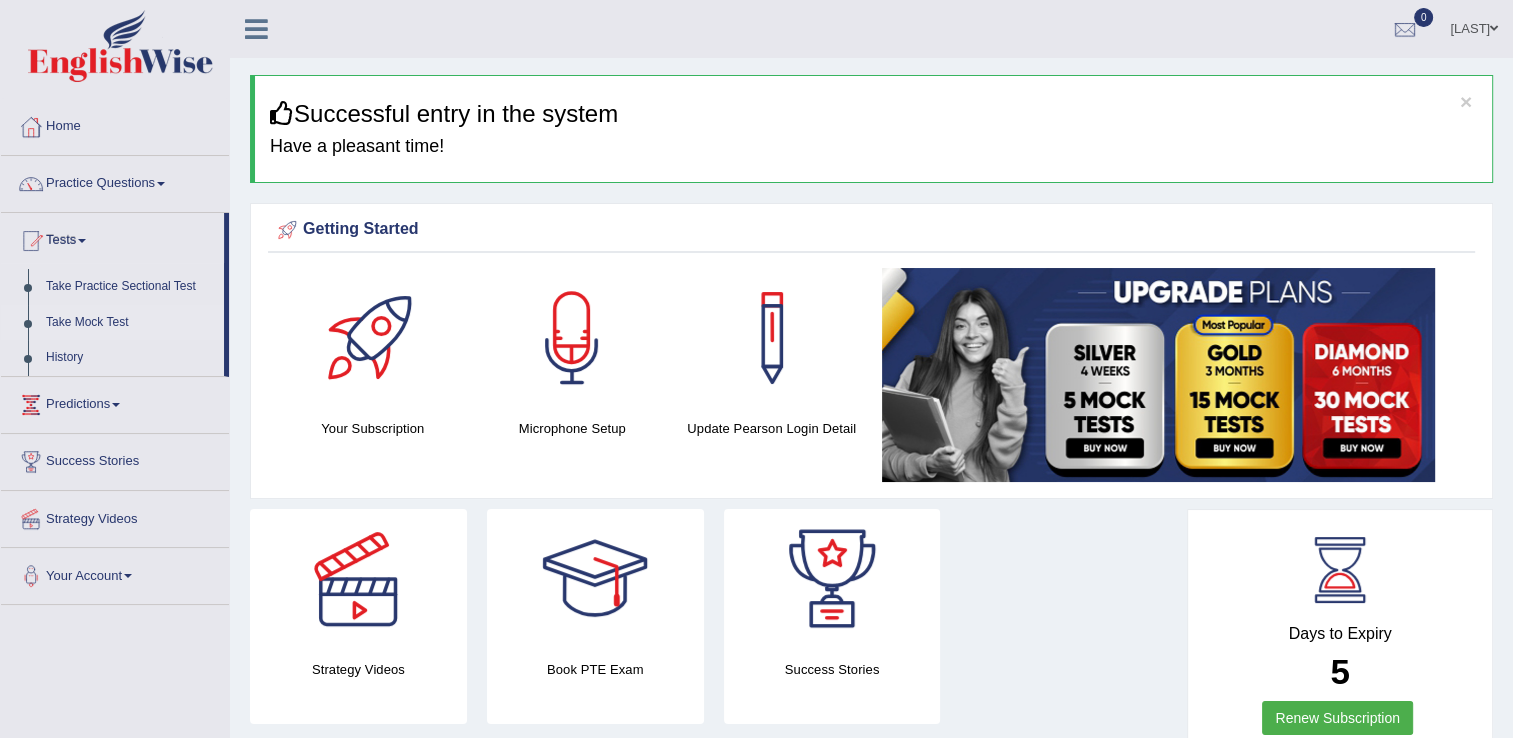click on "Take Mock Test" at bounding box center [130, 323] 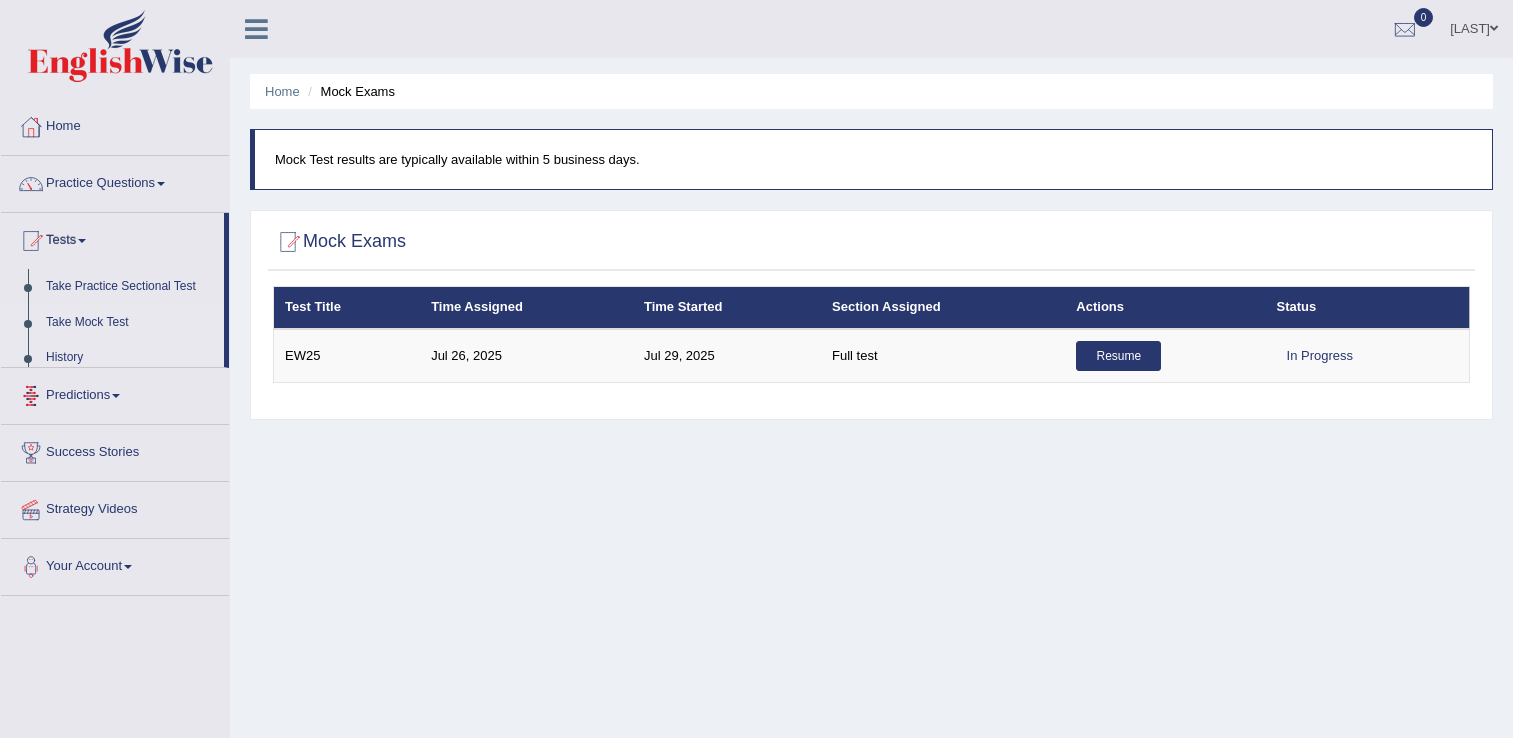 scroll, scrollTop: 0, scrollLeft: 0, axis: both 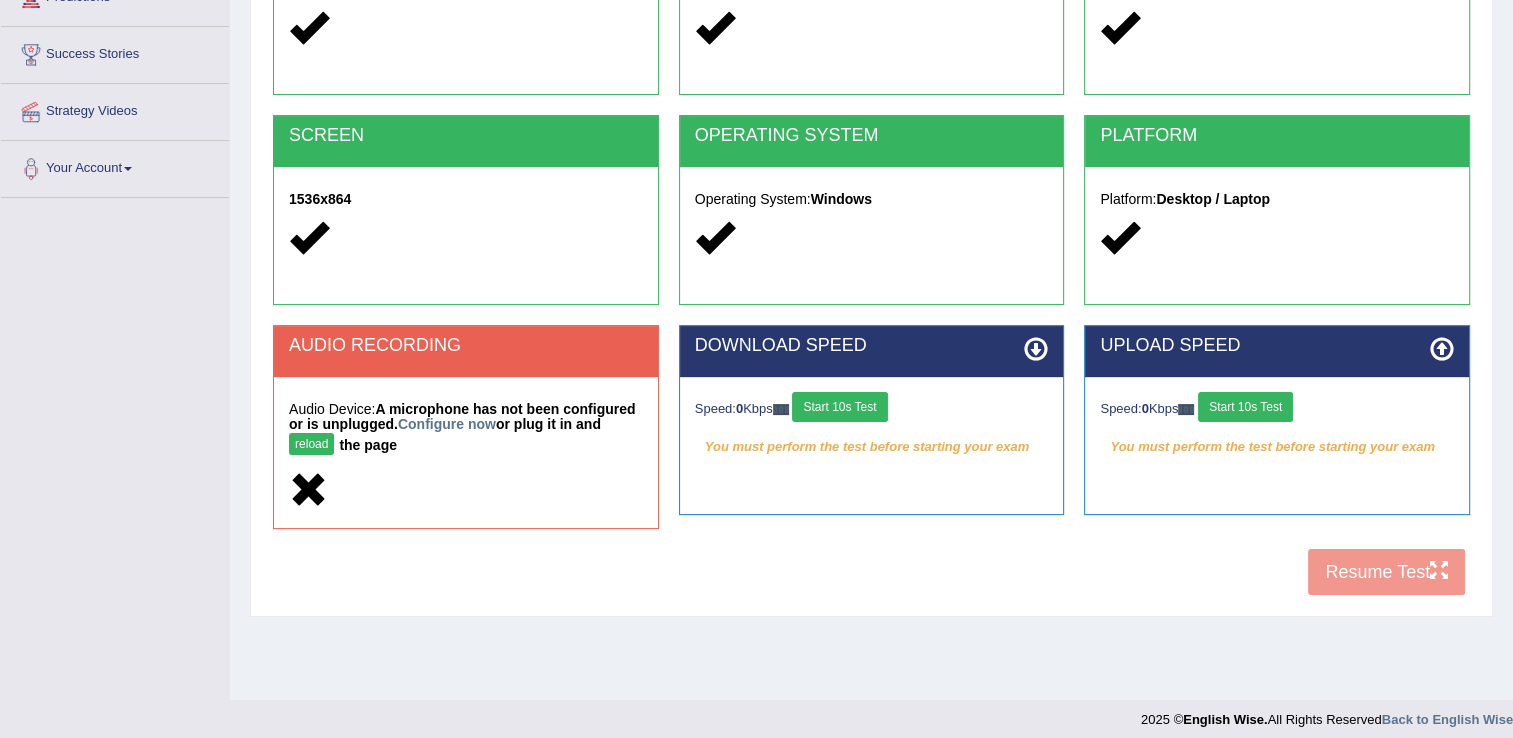click on "Start 10s Test" at bounding box center [839, 407] 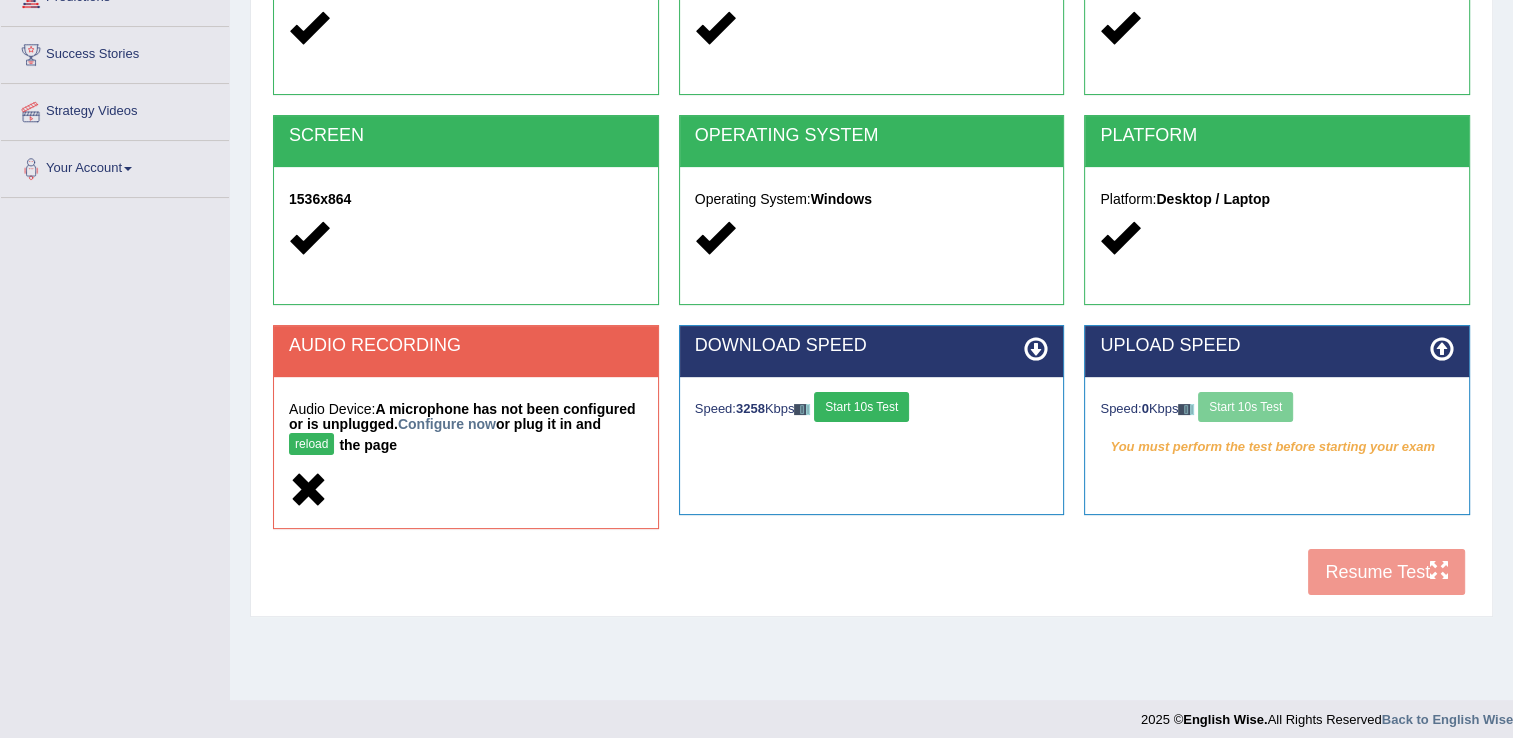 click on "Speed:  0  Kbps    Start 10s Test" at bounding box center [1277, 409] 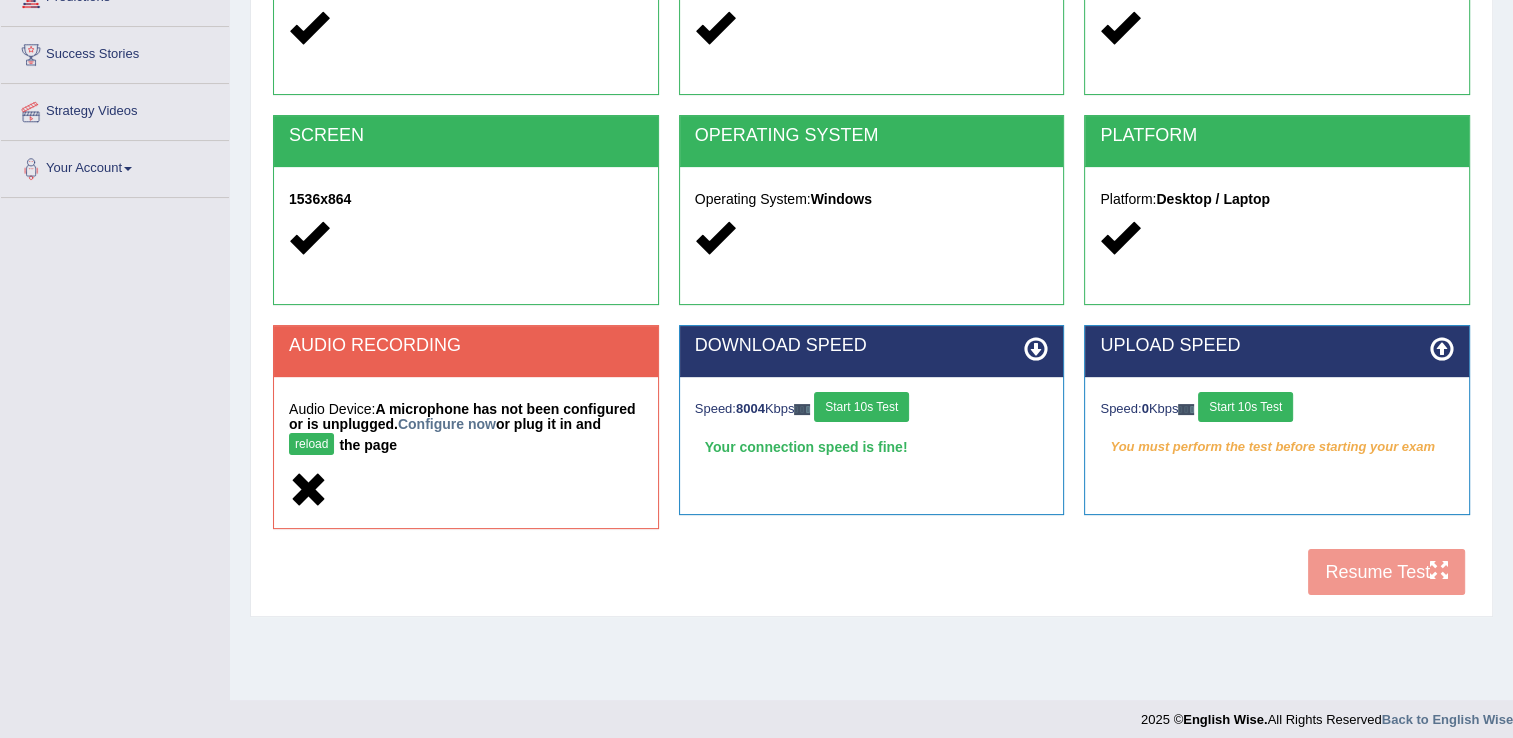 click on "Start 10s Test" at bounding box center [861, 407] 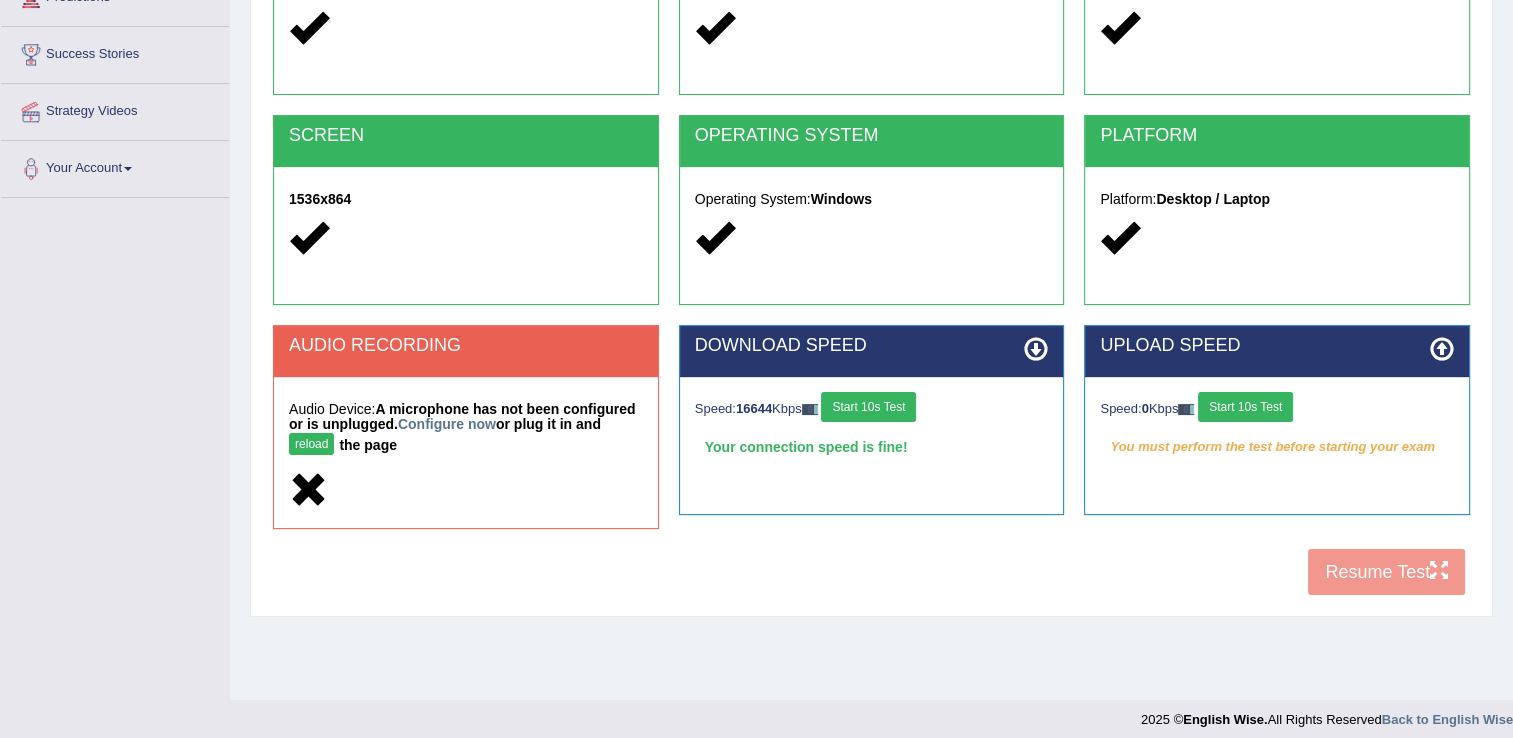 click on "Start 10s Test" at bounding box center (1245, 407) 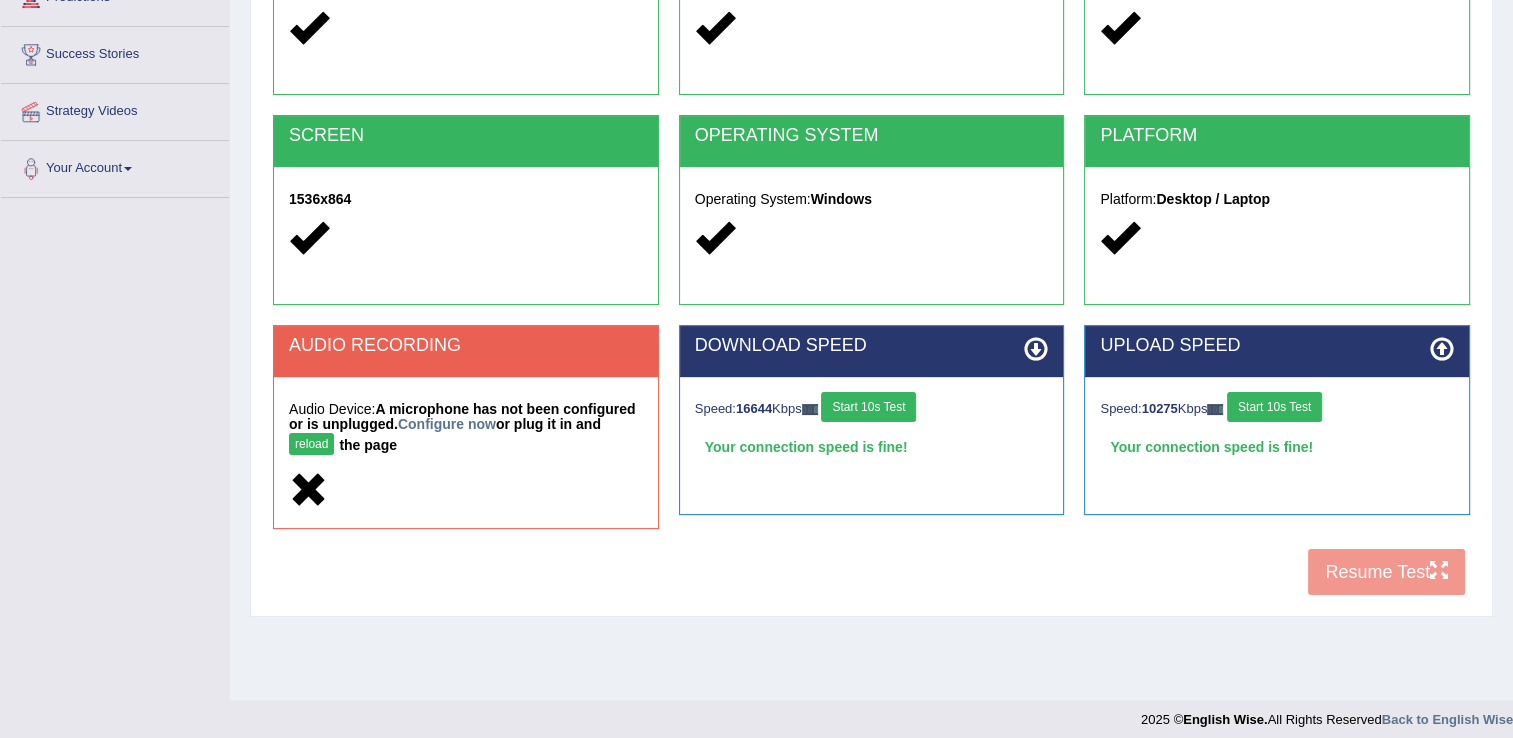 click on "reload" at bounding box center (311, 444) 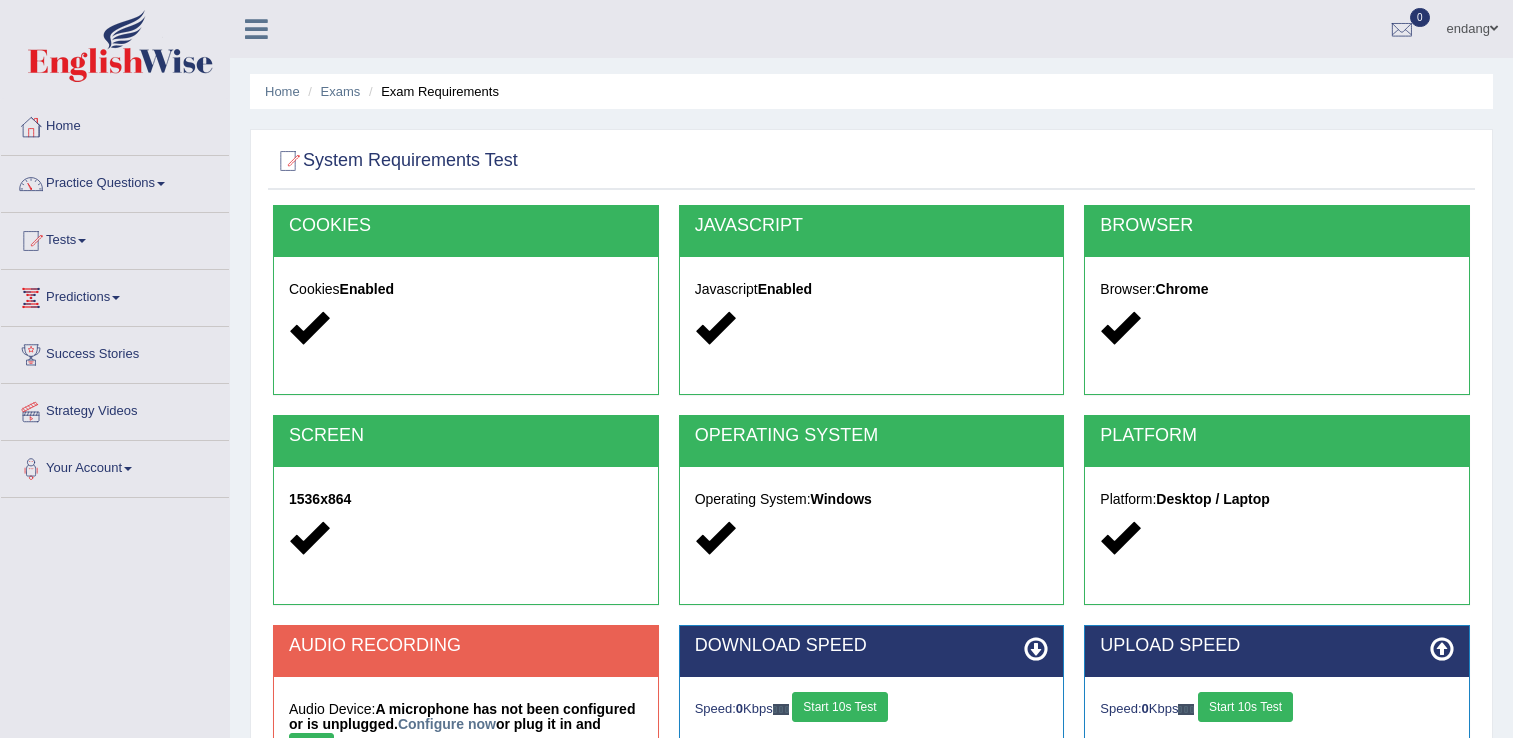 scroll, scrollTop: 300, scrollLeft: 0, axis: vertical 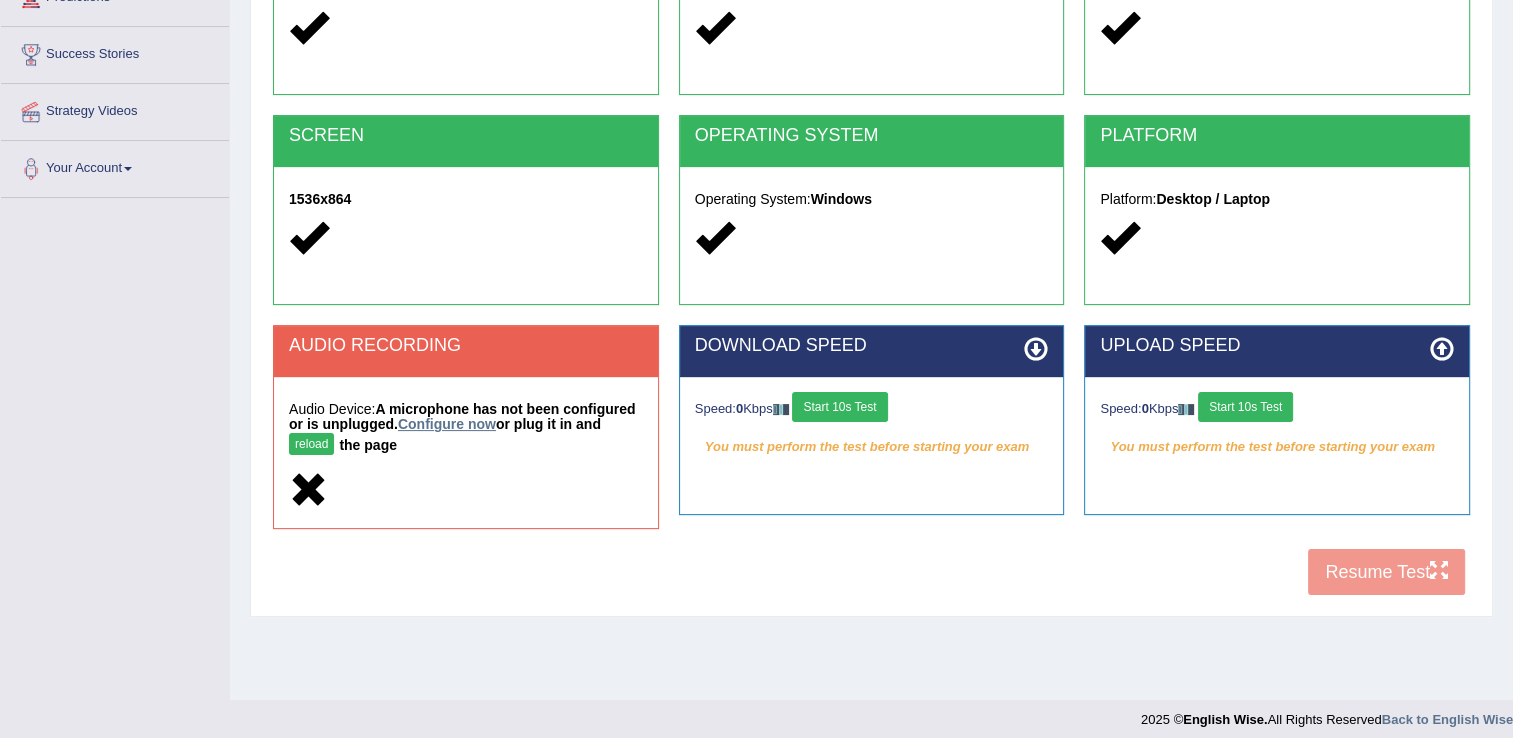 click on "Configure now" at bounding box center (447, 424) 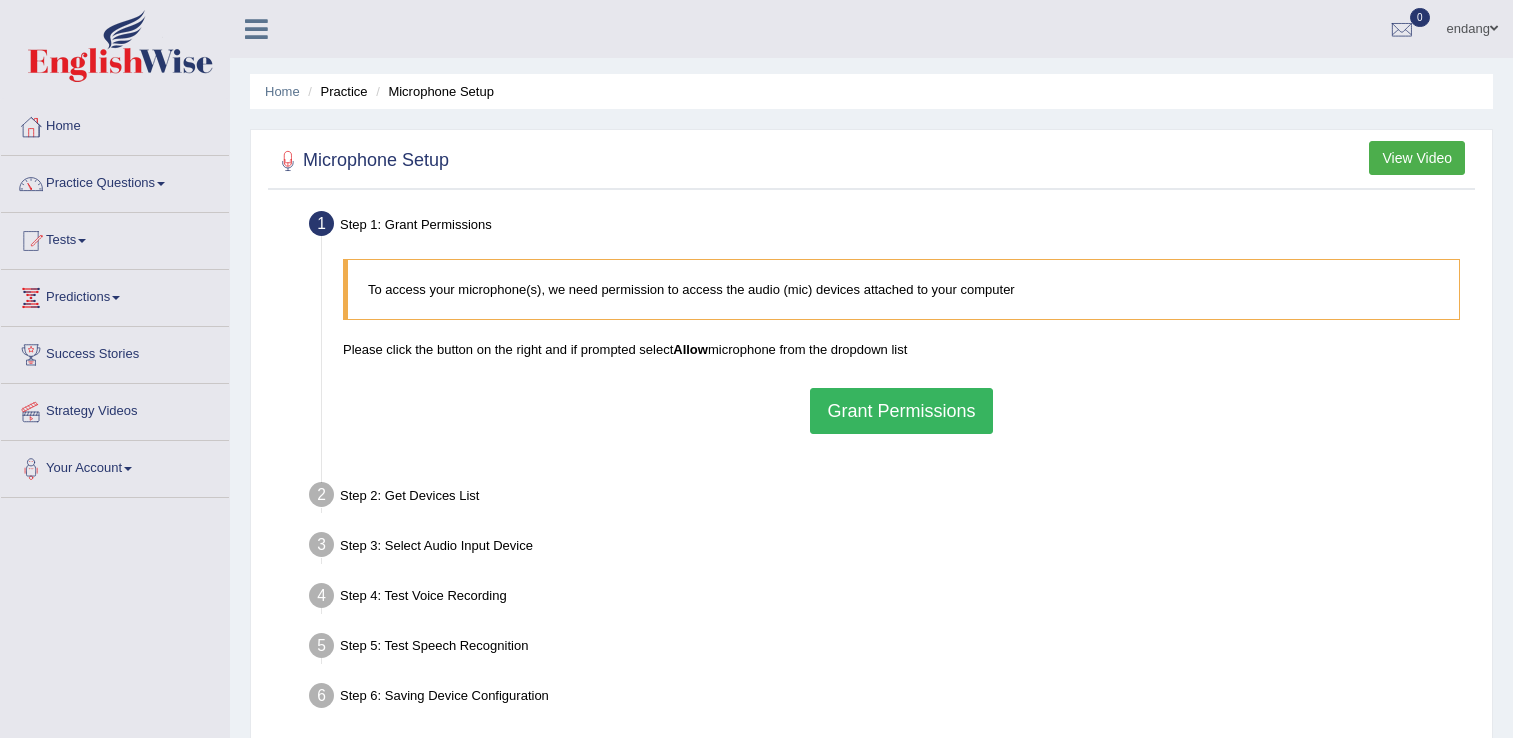 scroll, scrollTop: 0, scrollLeft: 0, axis: both 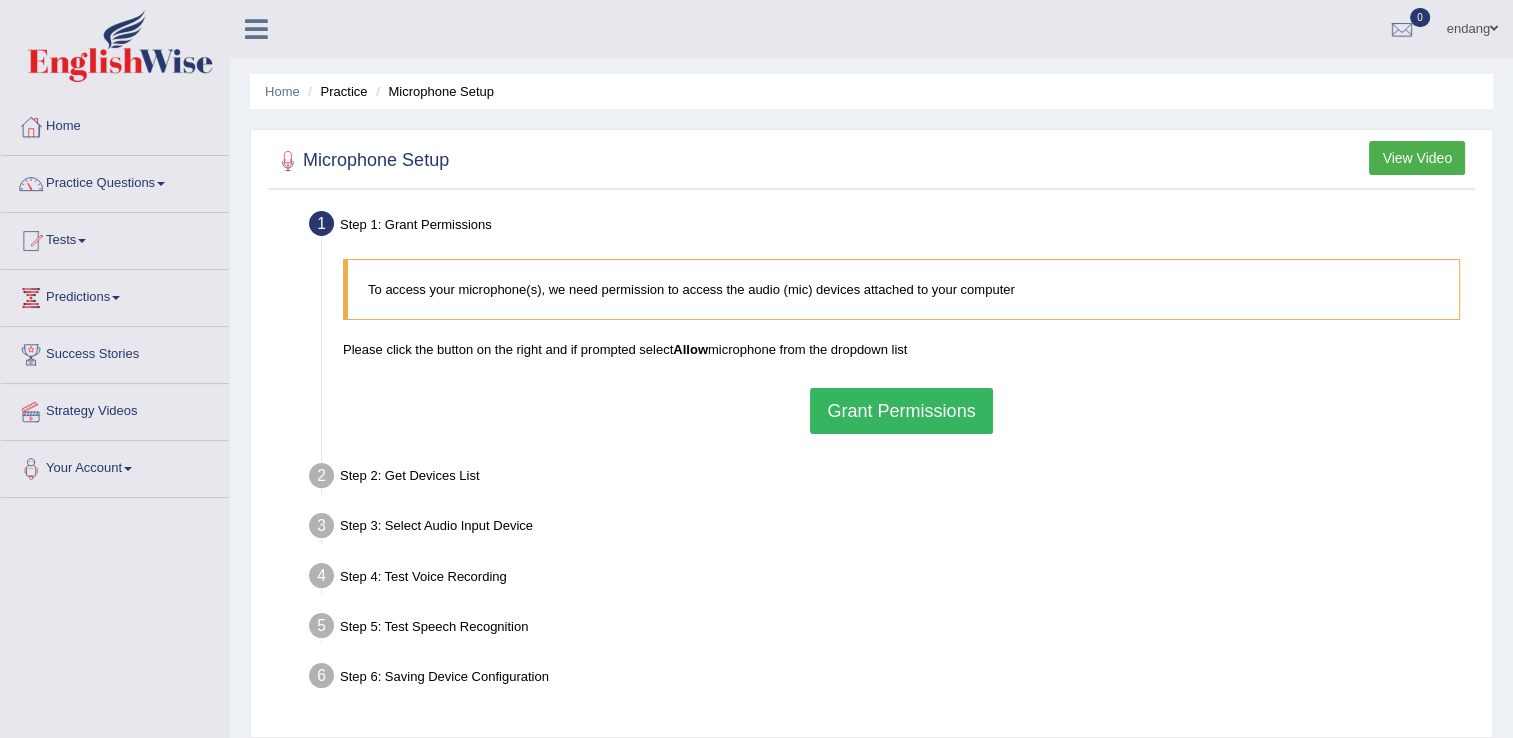 click on "Grant Permissions" at bounding box center [901, 411] 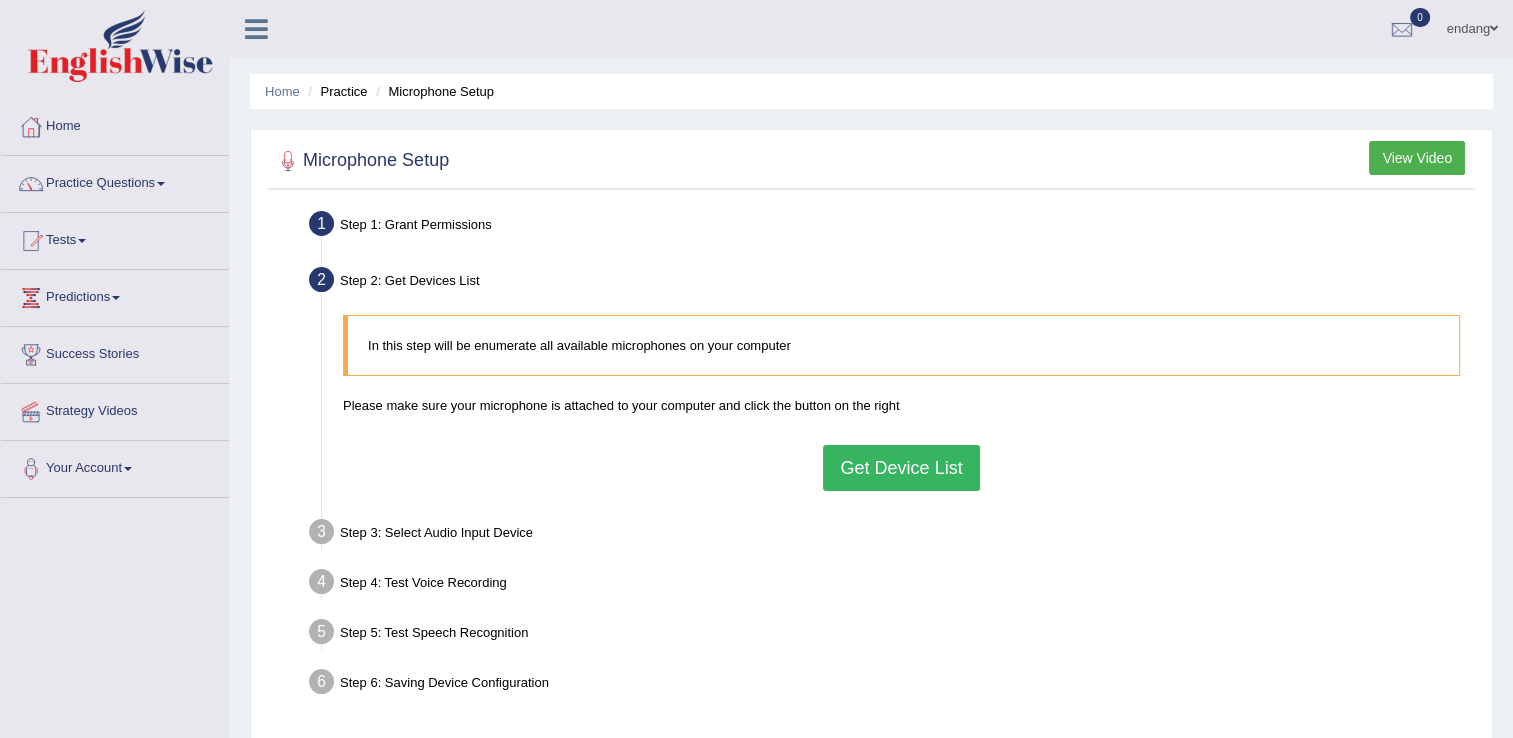click on "Get Device List" at bounding box center [901, 468] 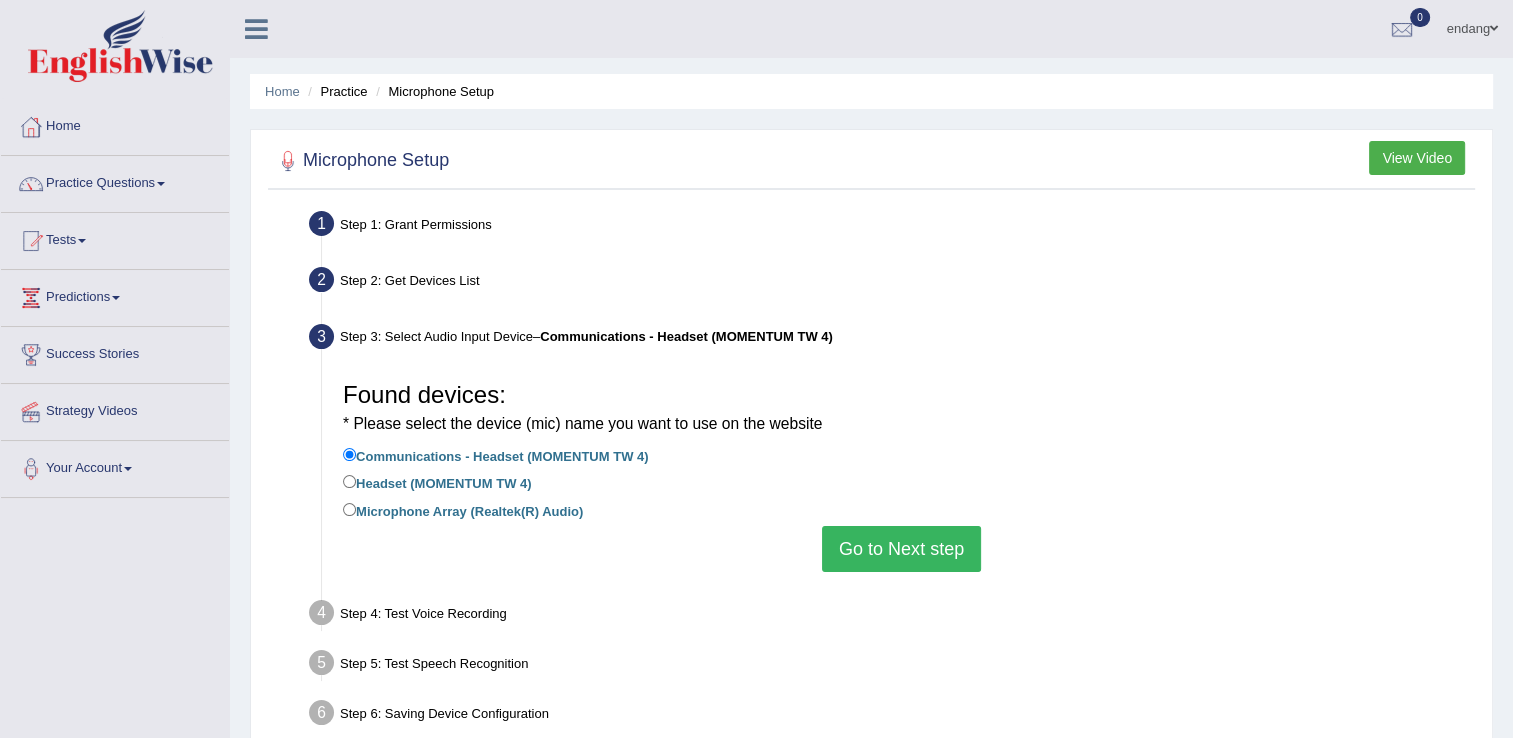 click on "Go to Next step" at bounding box center [901, 549] 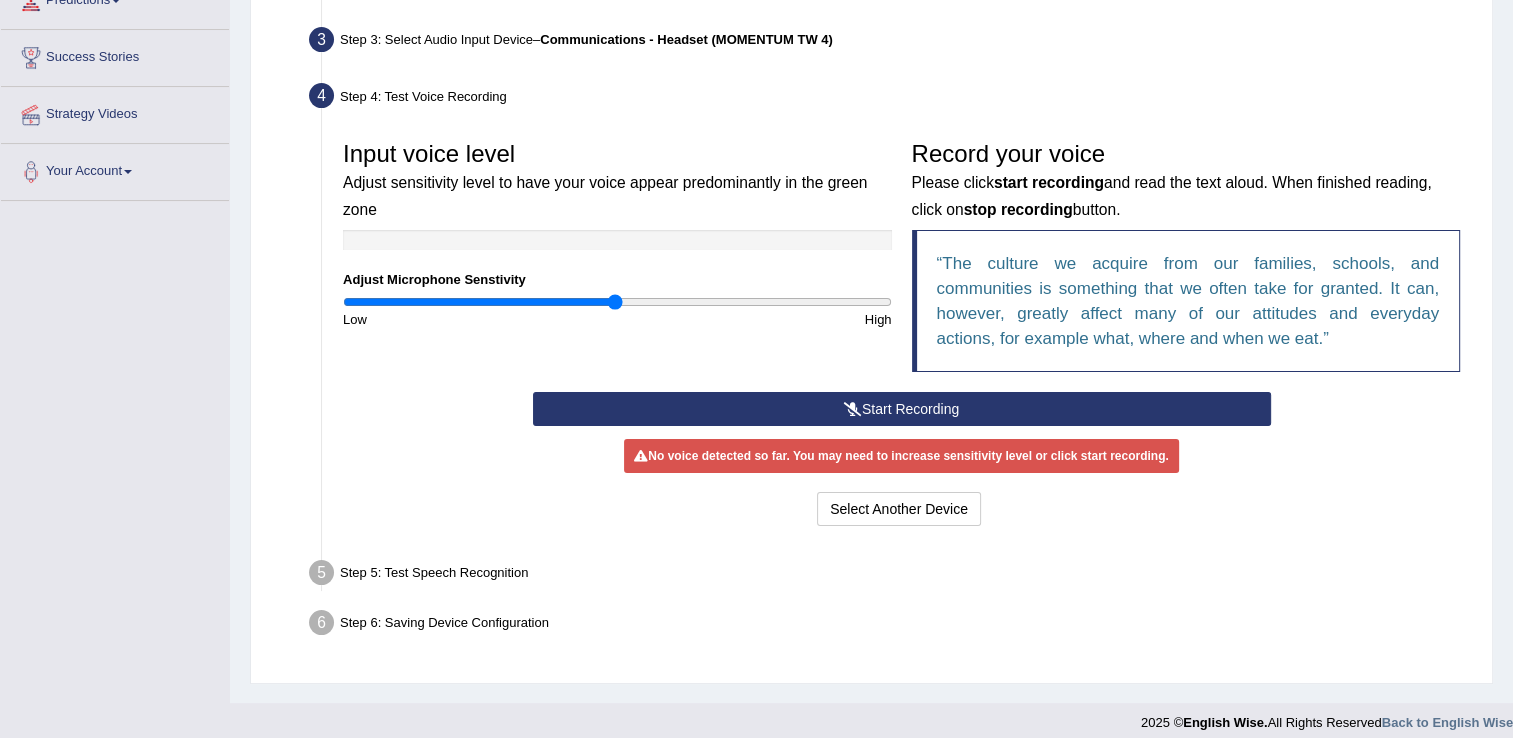 scroll, scrollTop: 300, scrollLeft: 0, axis: vertical 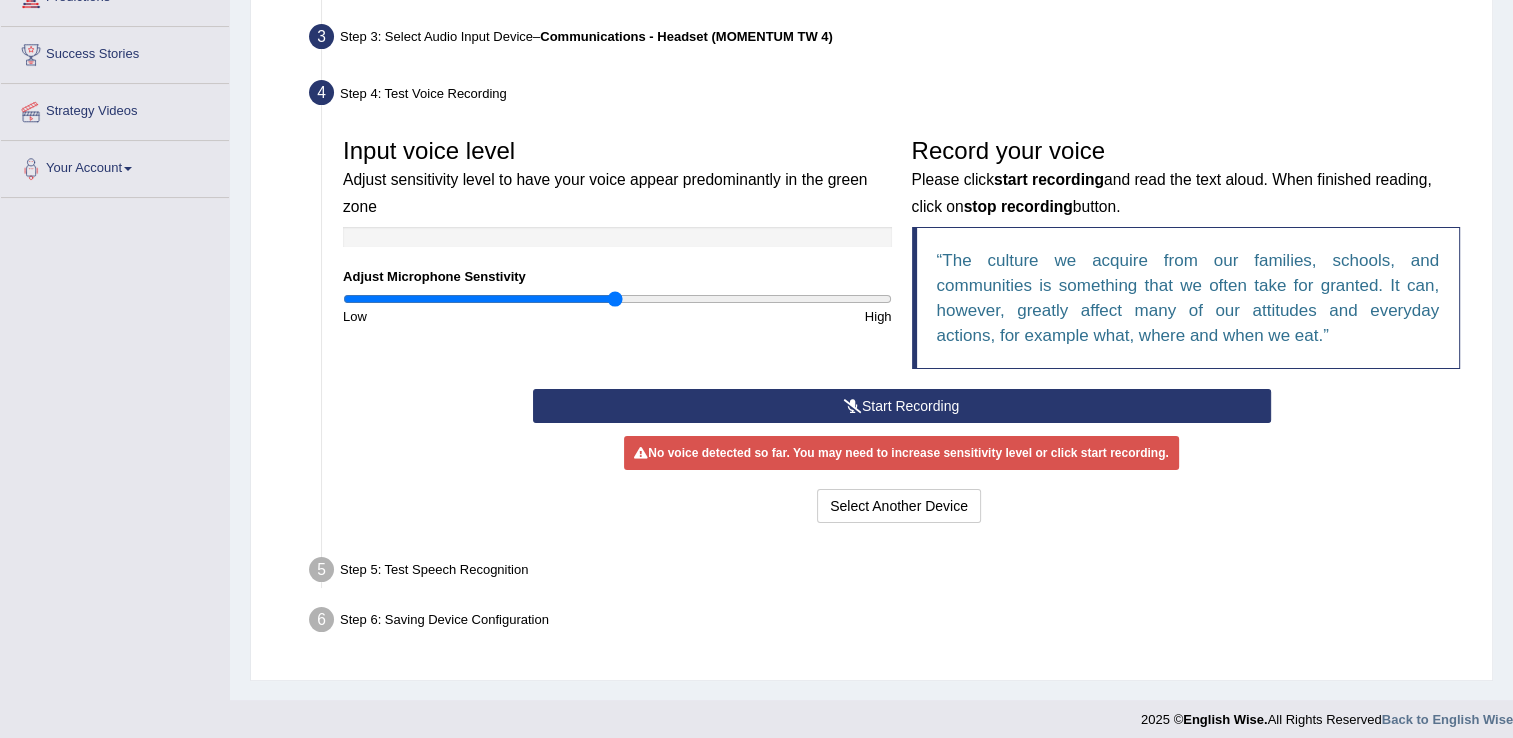 click on "Start Recording" at bounding box center [902, 406] 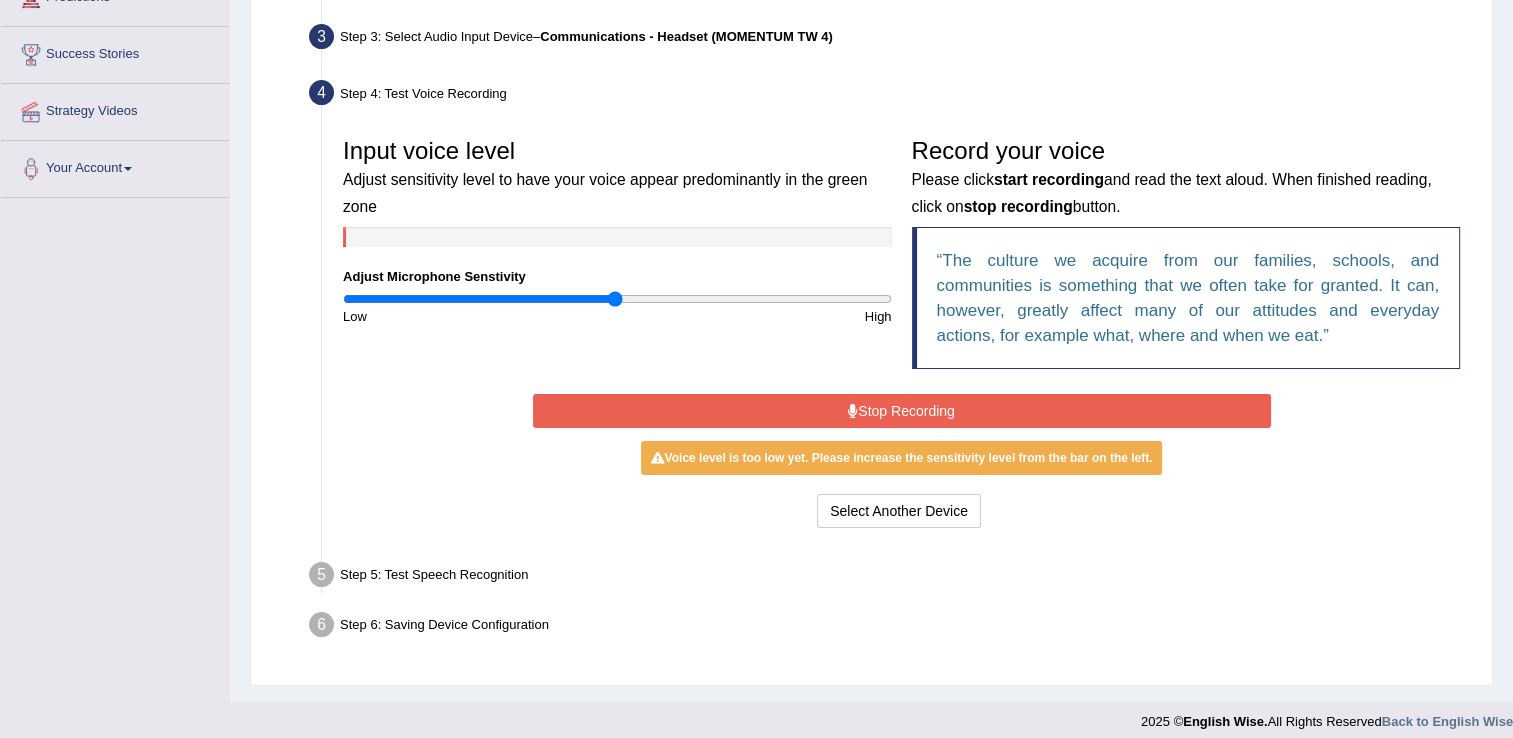 click on "Stop Recording" at bounding box center [902, 411] 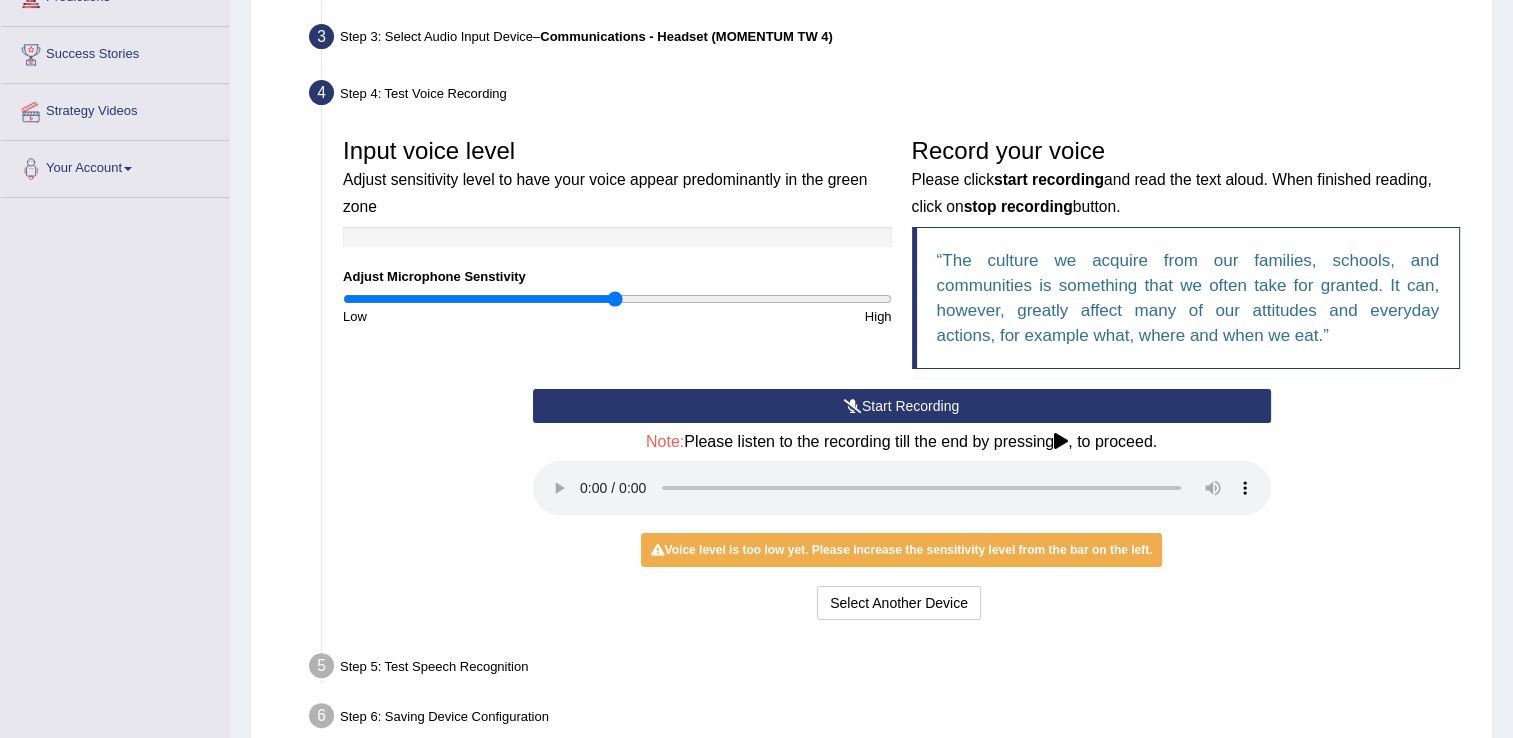 type 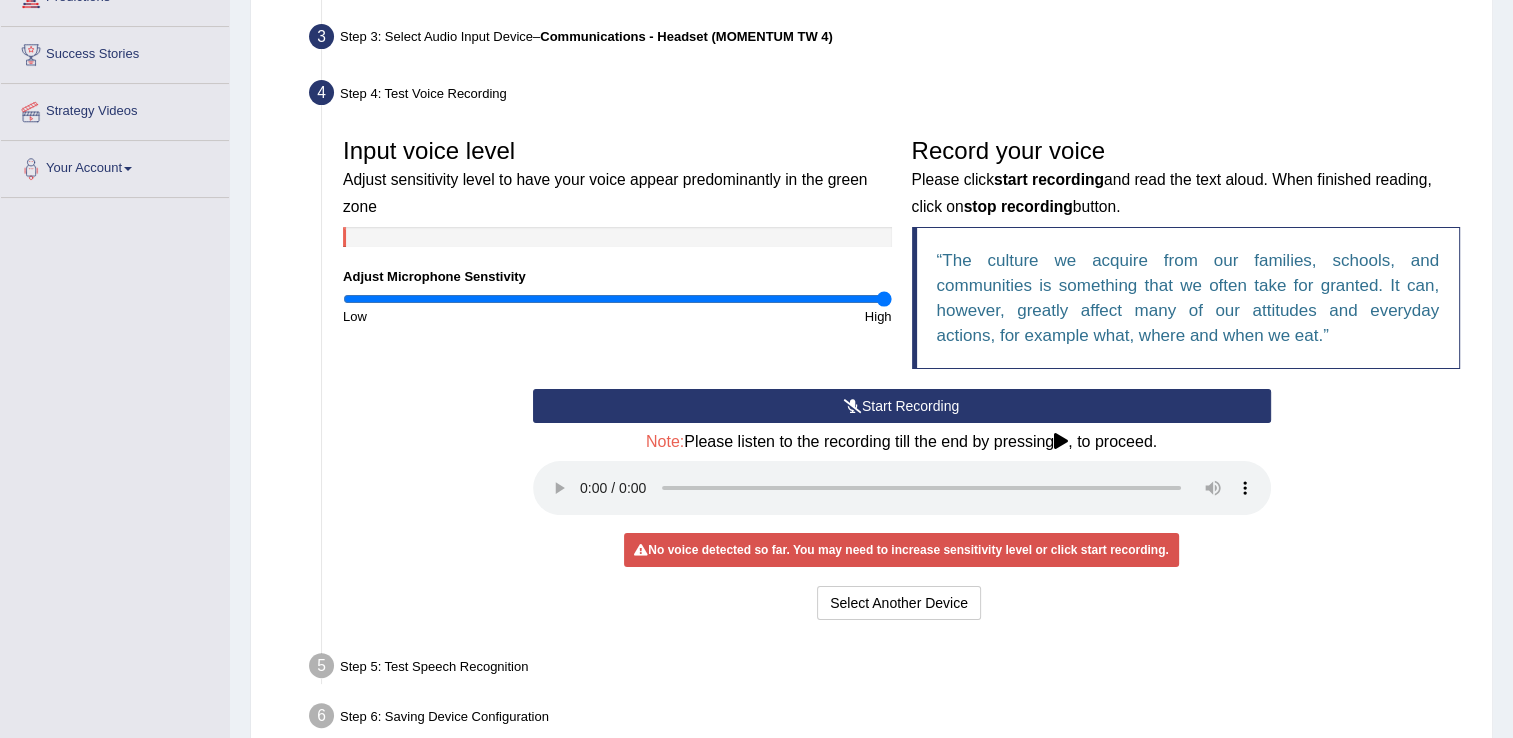 drag, startPoint x: 616, startPoint y: 290, endPoint x: 883, endPoint y: 306, distance: 267.47897 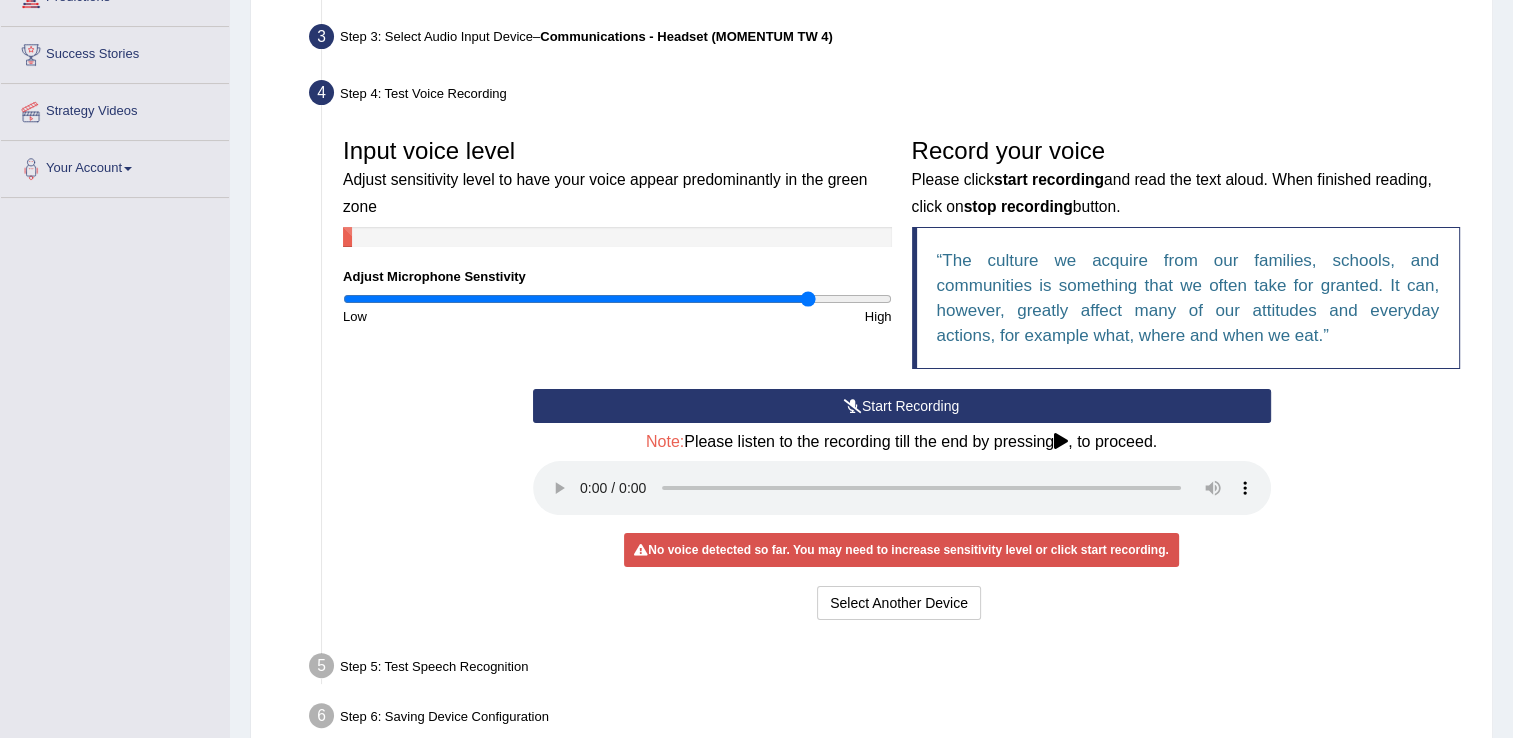 click at bounding box center (617, 299) 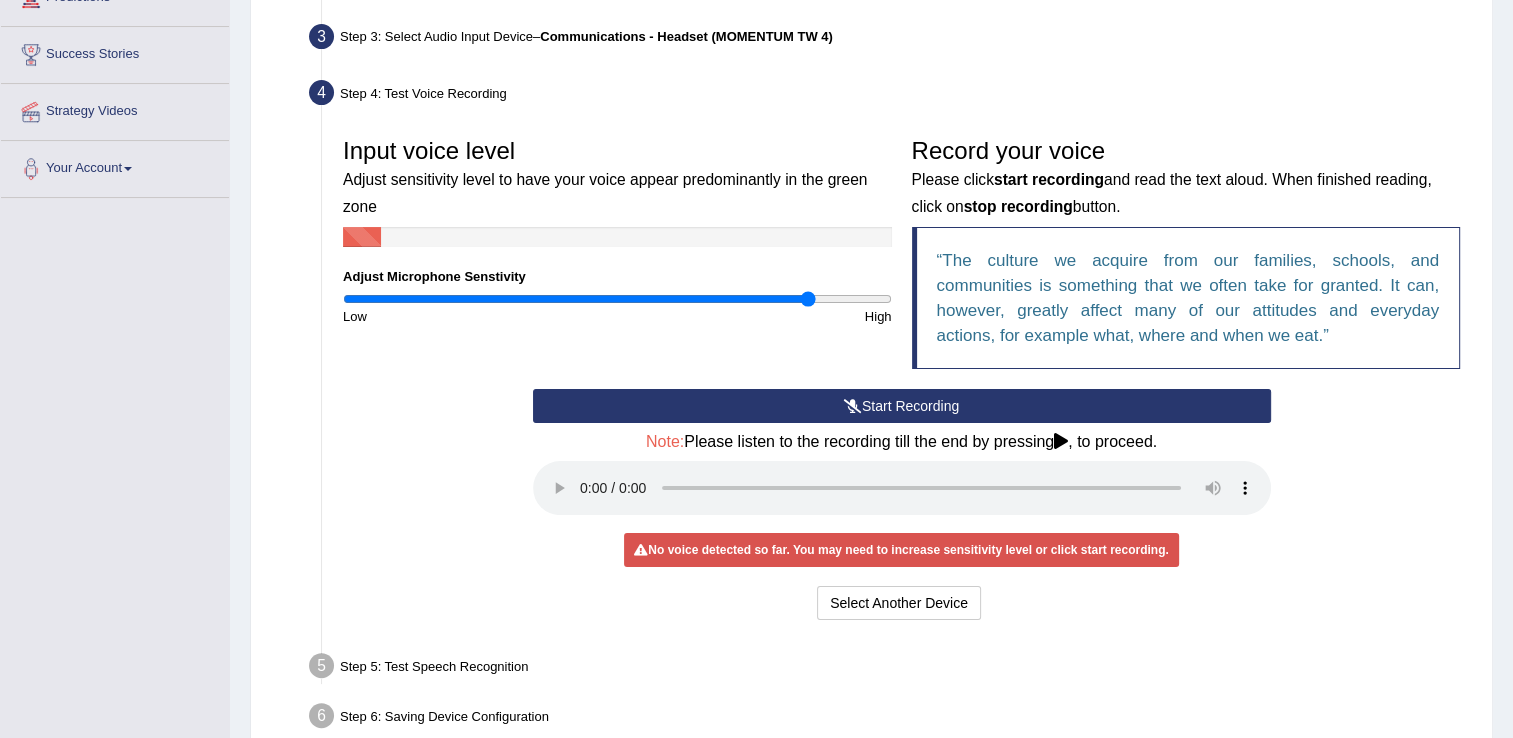 click on "Start Recording    Stop Recording   Note:  Please listen to the recording till the end by pressing  , to proceed.       No voice detected so far. You may need to increase sensitivity level or click start recording.     Voice level is too low yet. Please increase the sensitivity level from the bar on the left.     Your voice is strong enough for our A.I. to detect    Voice level is too high. Please reduce the sensitivity level from the bar on the left.     Select Another Device   Voice is ok. Go to Next step" at bounding box center (901, 507) 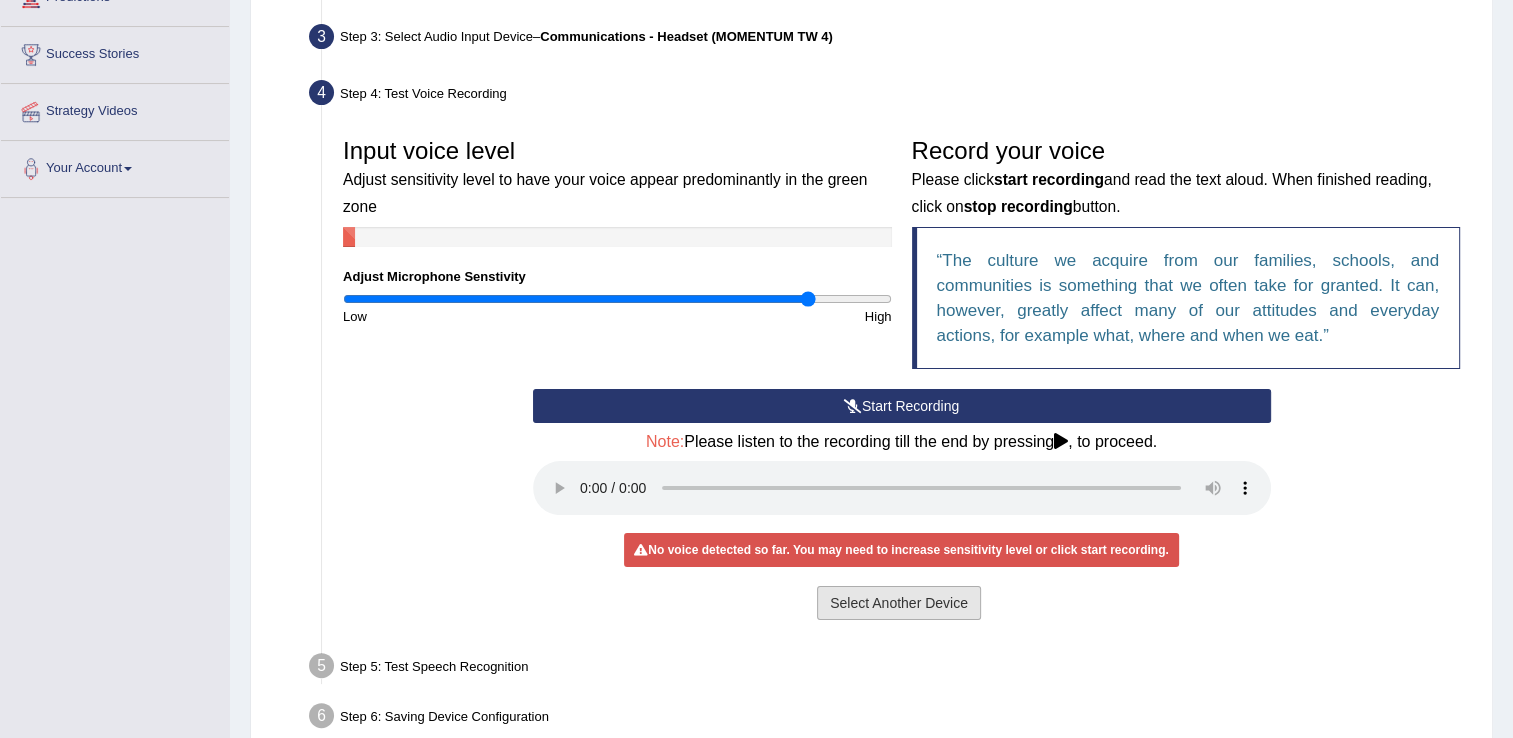 click on "Select Another Device" at bounding box center (899, 603) 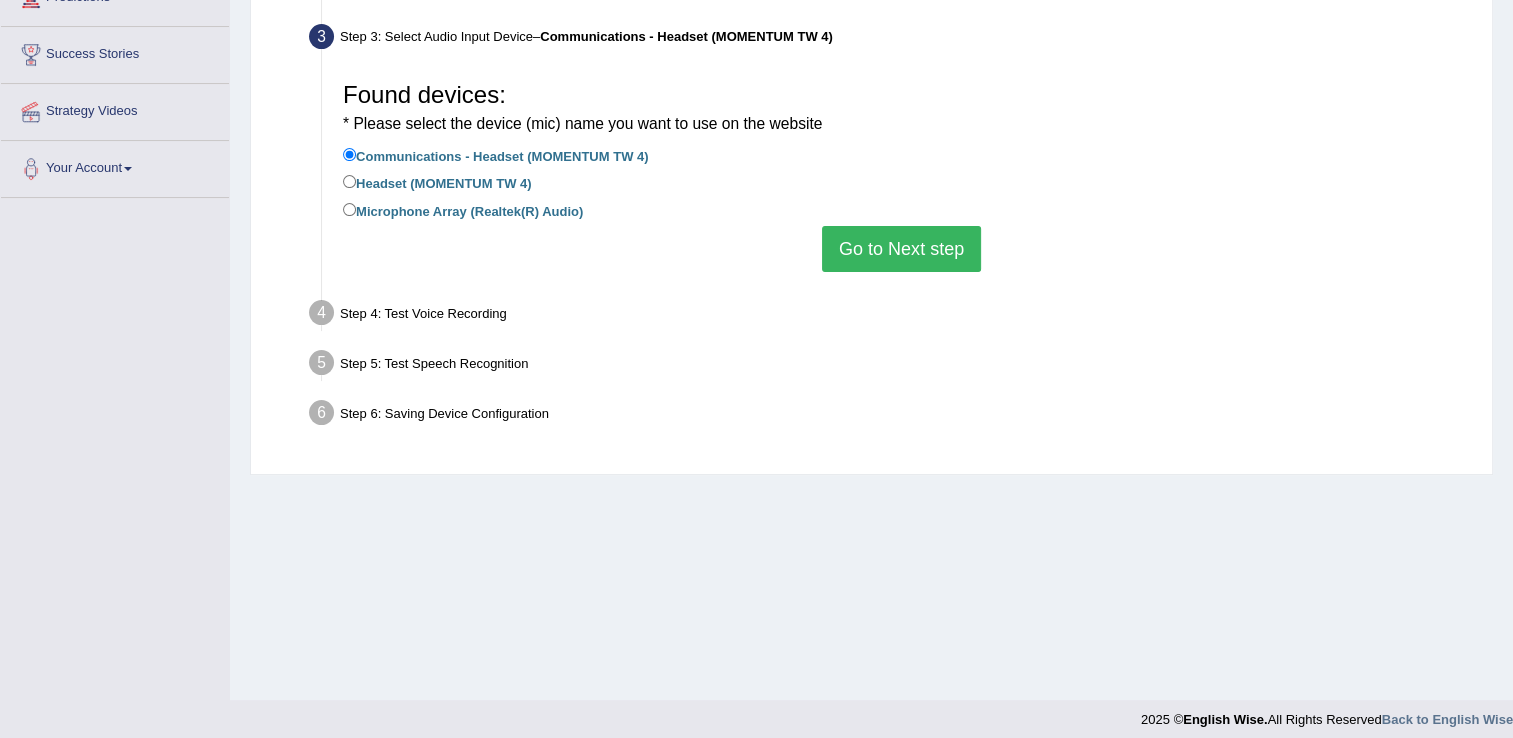 click on "Go to Next step" at bounding box center [901, 249] 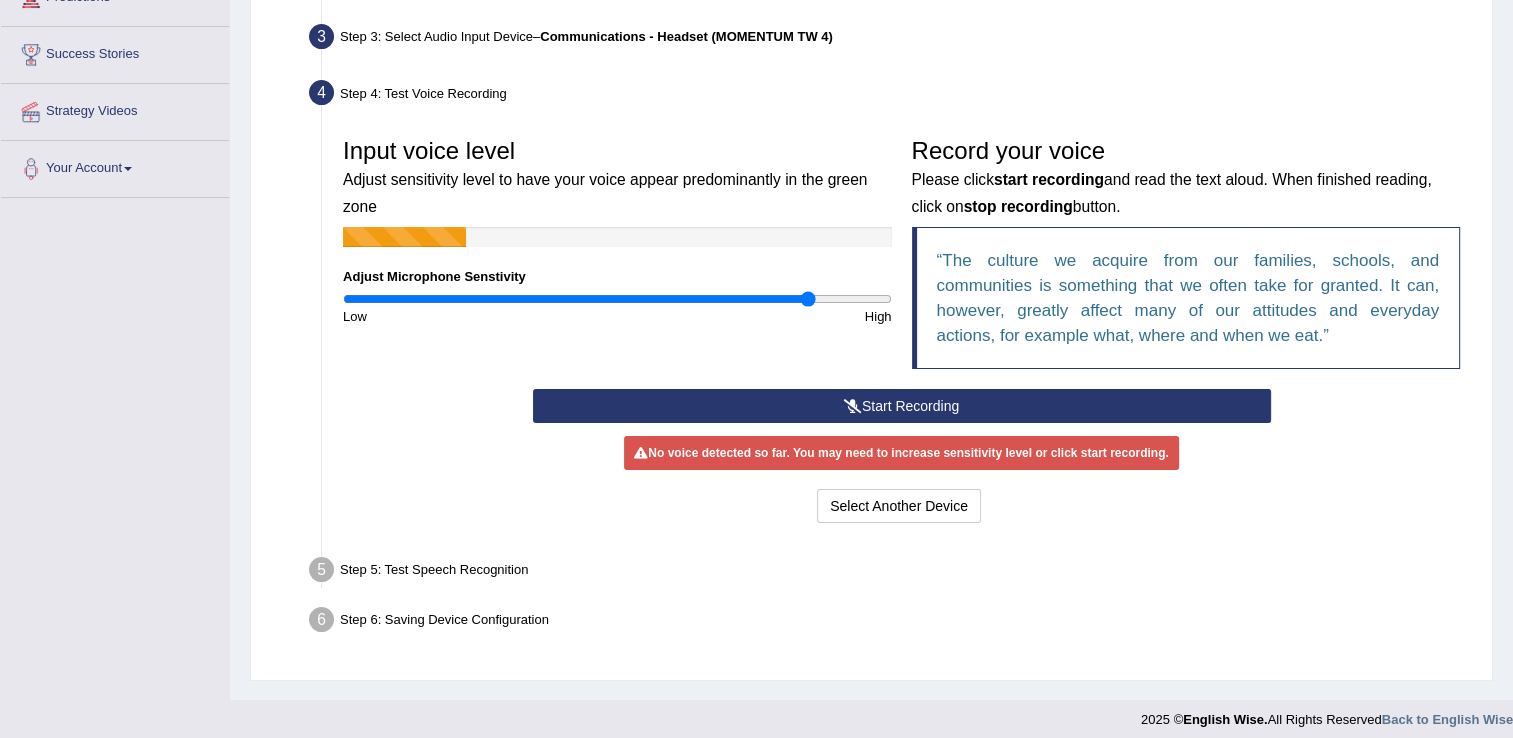click on "Start Recording" at bounding box center [902, 406] 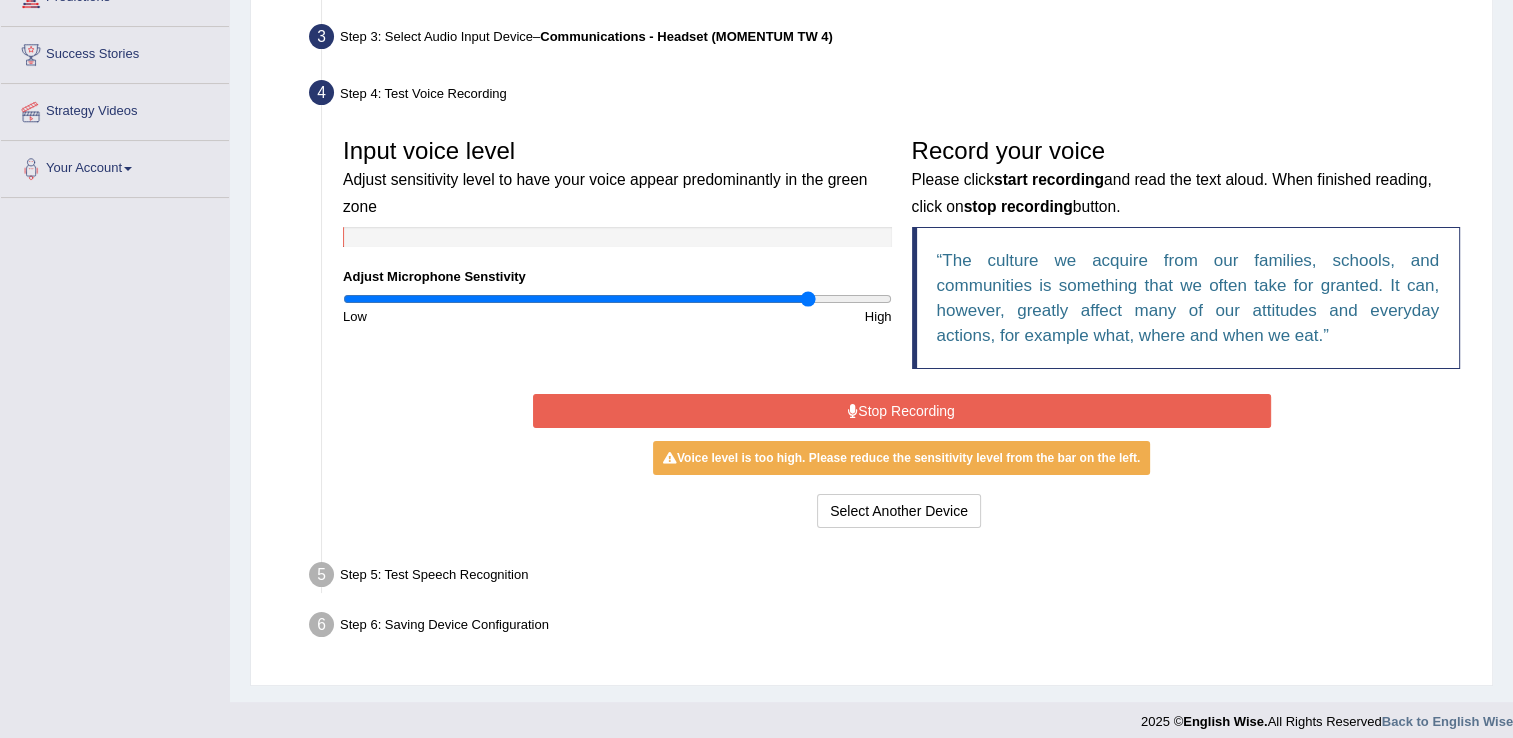 click on "Stop Recording" at bounding box center [902, 411] 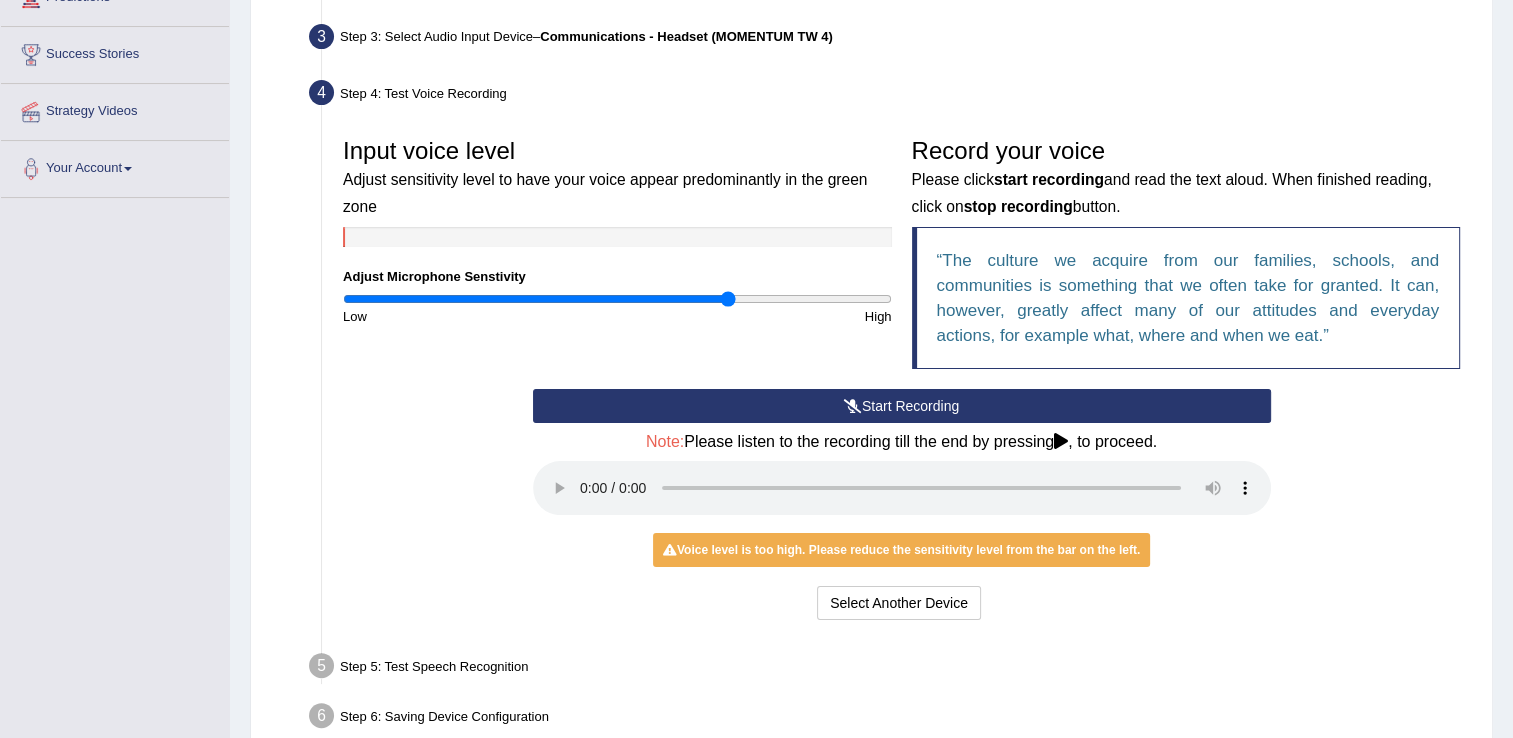 click at bounding box center (617, 299) 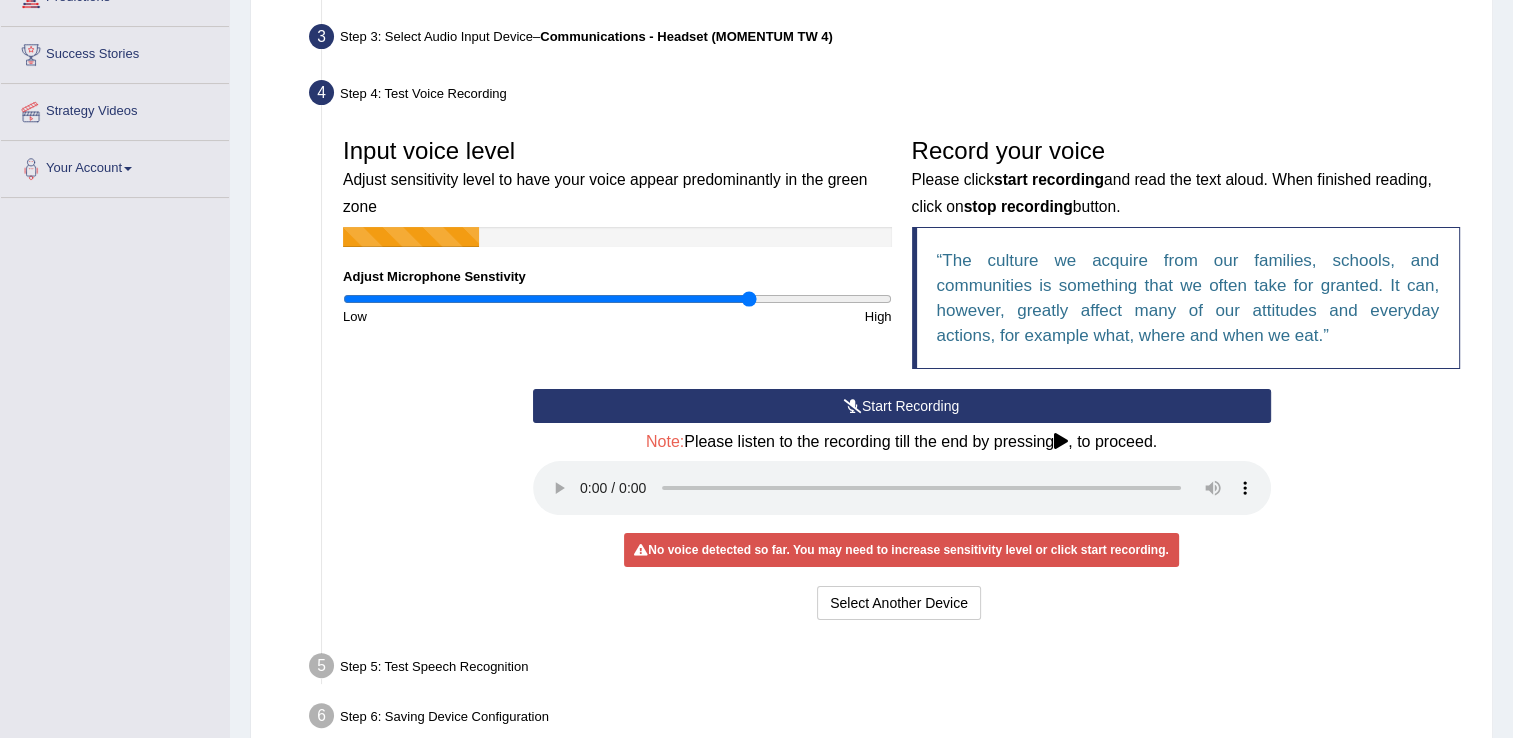 click at bounding box center (617, 299) 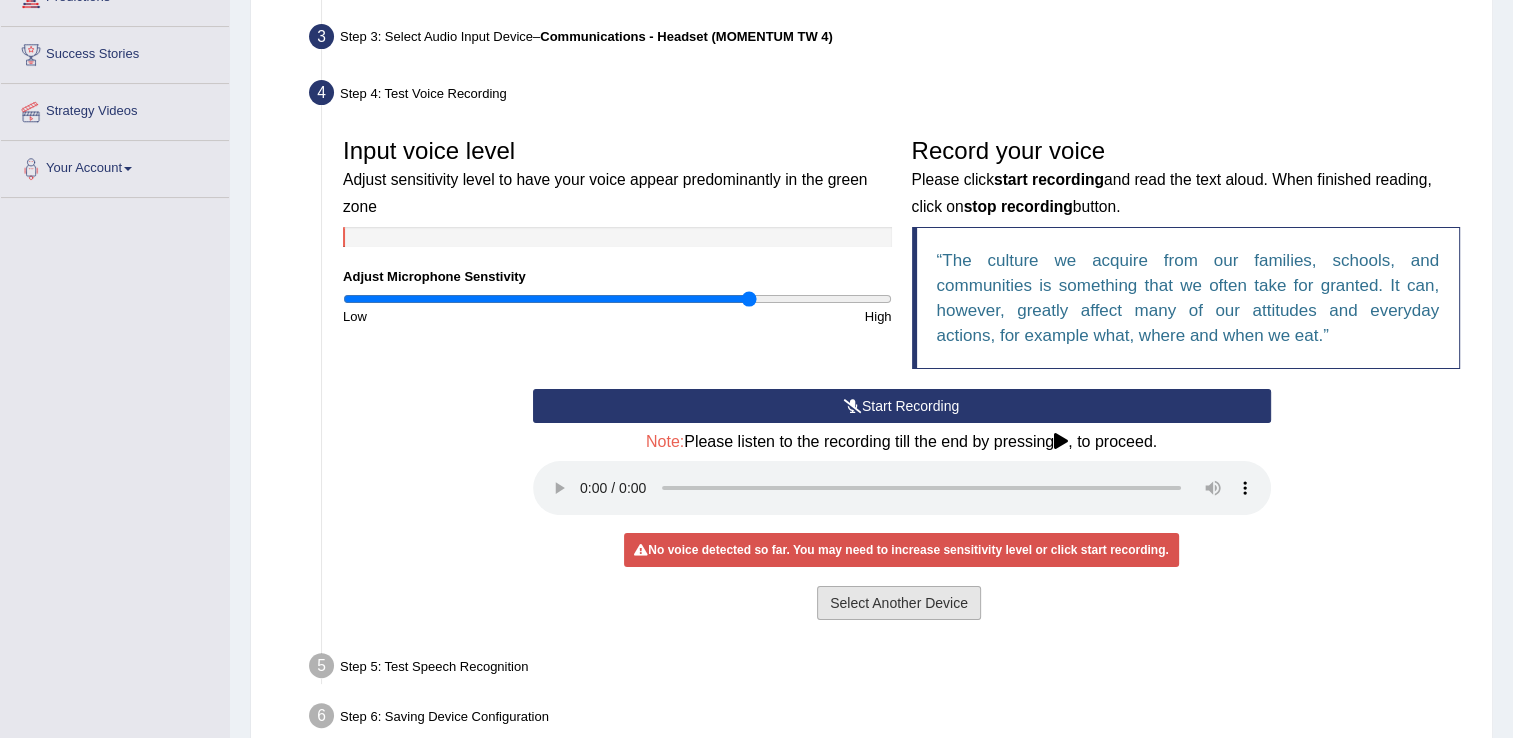click on "Select Another Device" at bounding box center (899, 603) 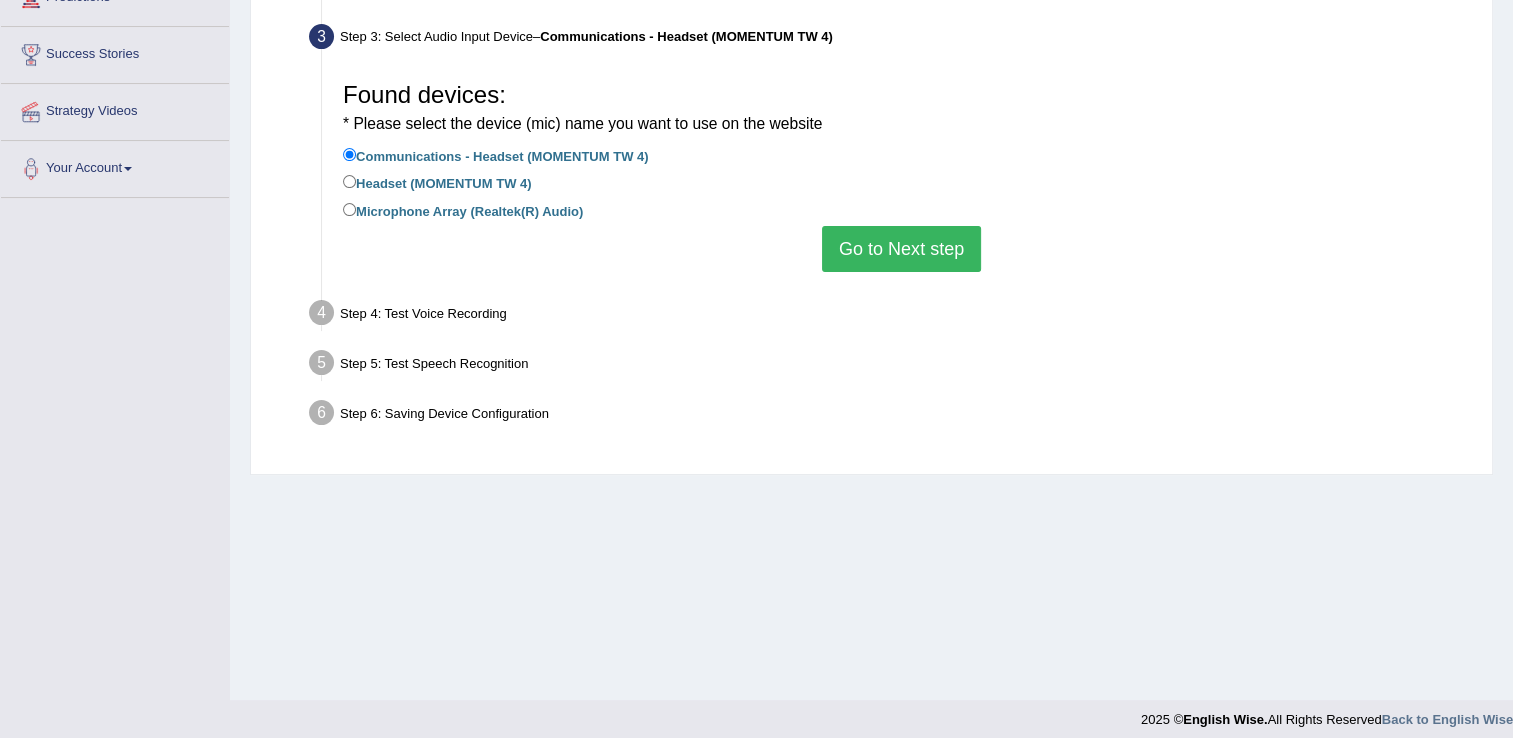 click on "Go to Next step" at bounding box center [901, 249] 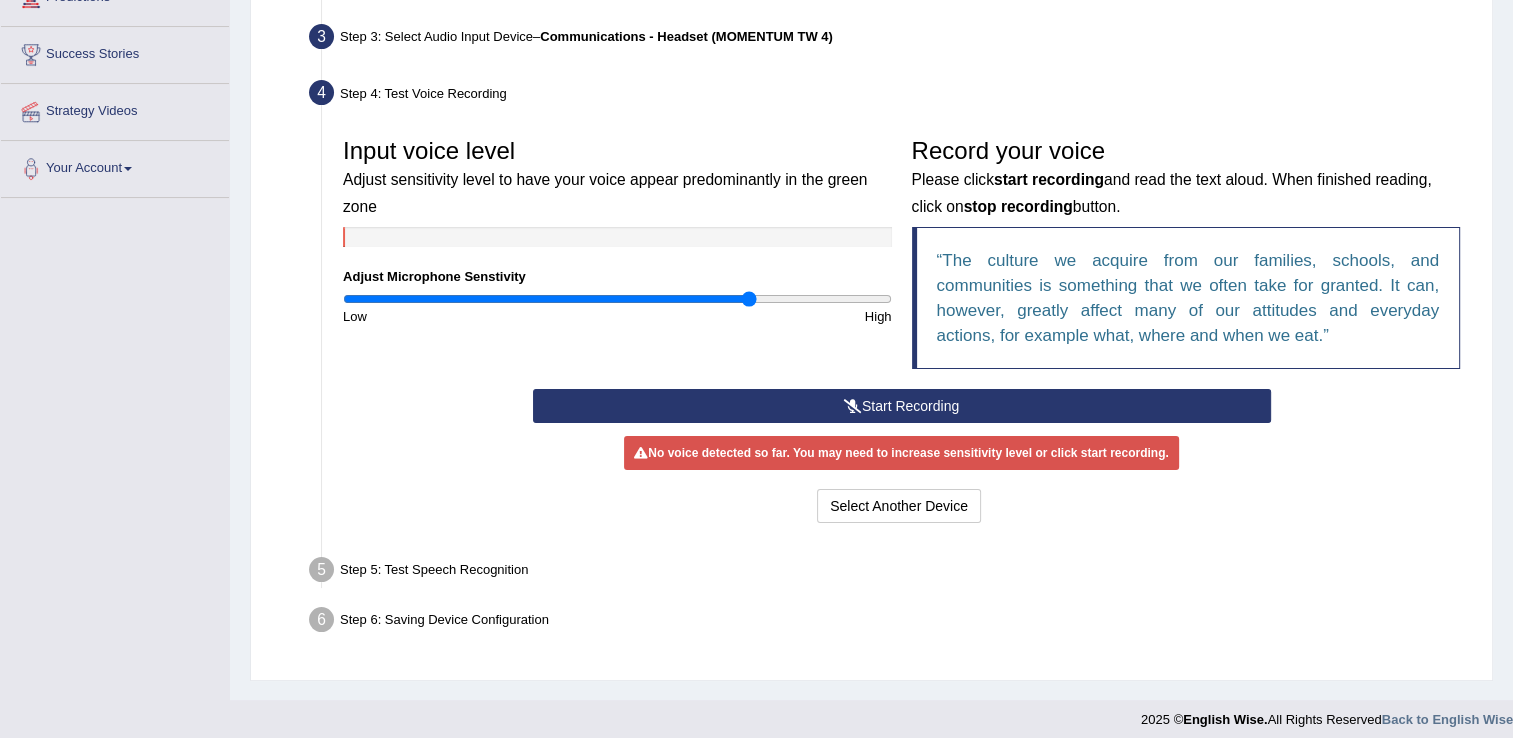 click on "Start Recording" at bounding box center [902, 406] 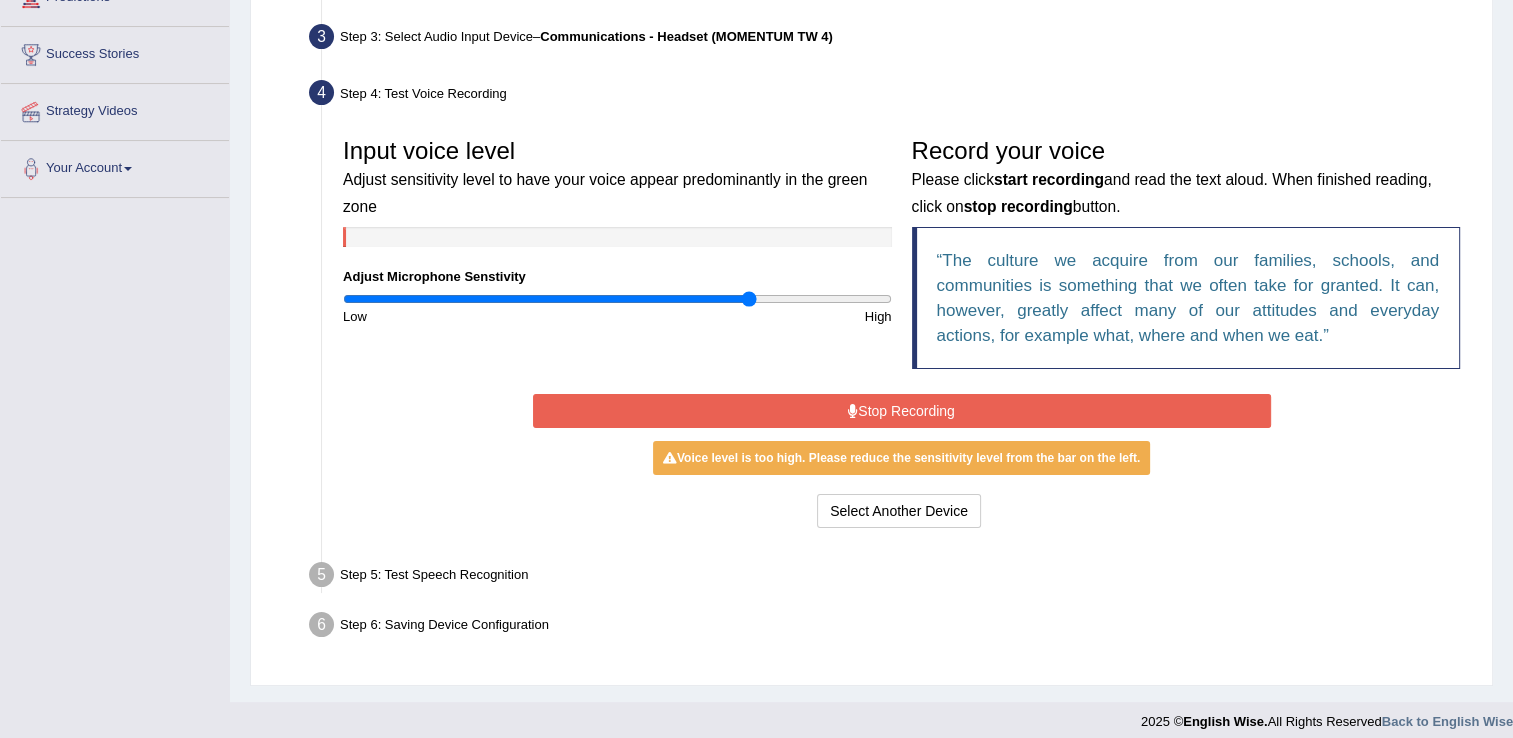 click on "Stop Recording" at bounding box center [902, 411] 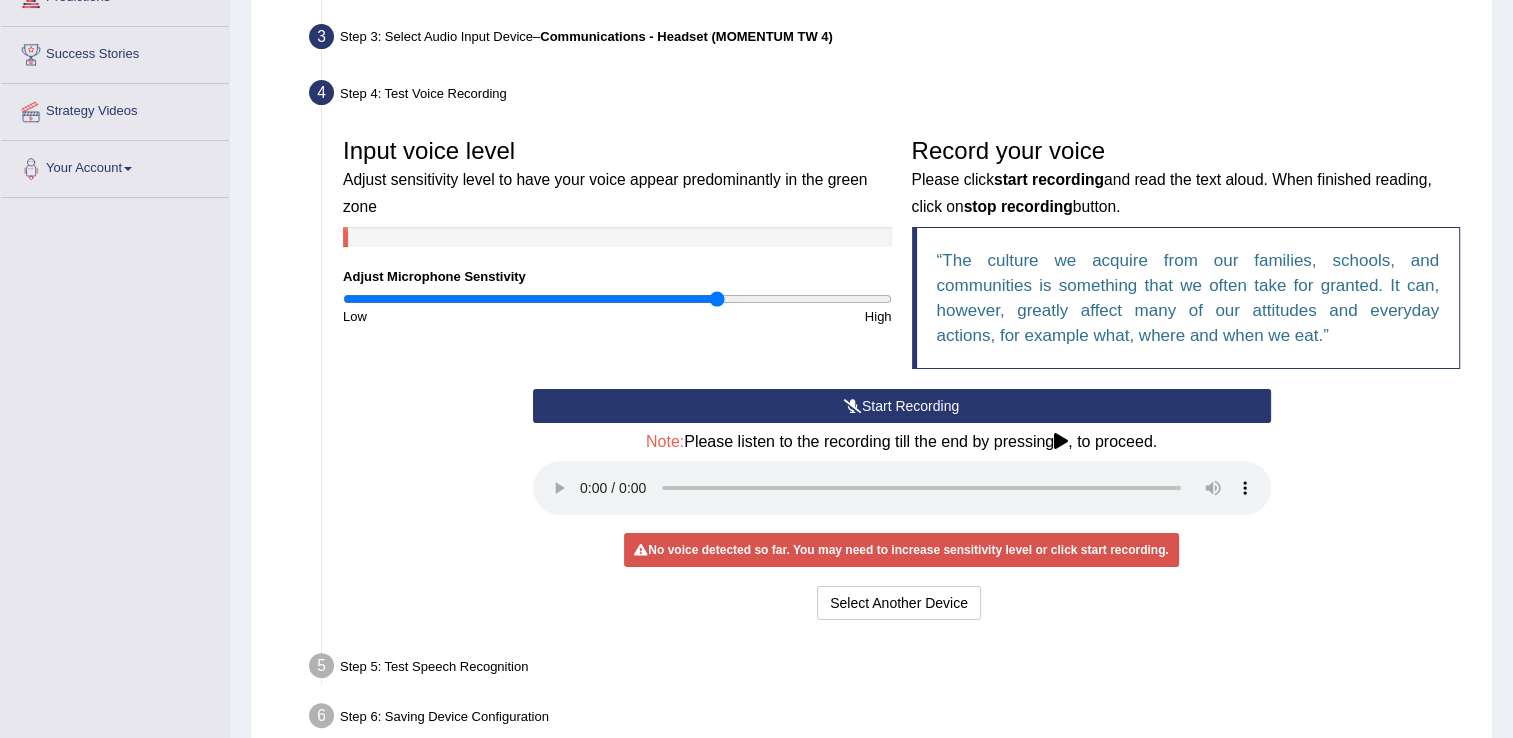 click at bounding box center (617, 299) 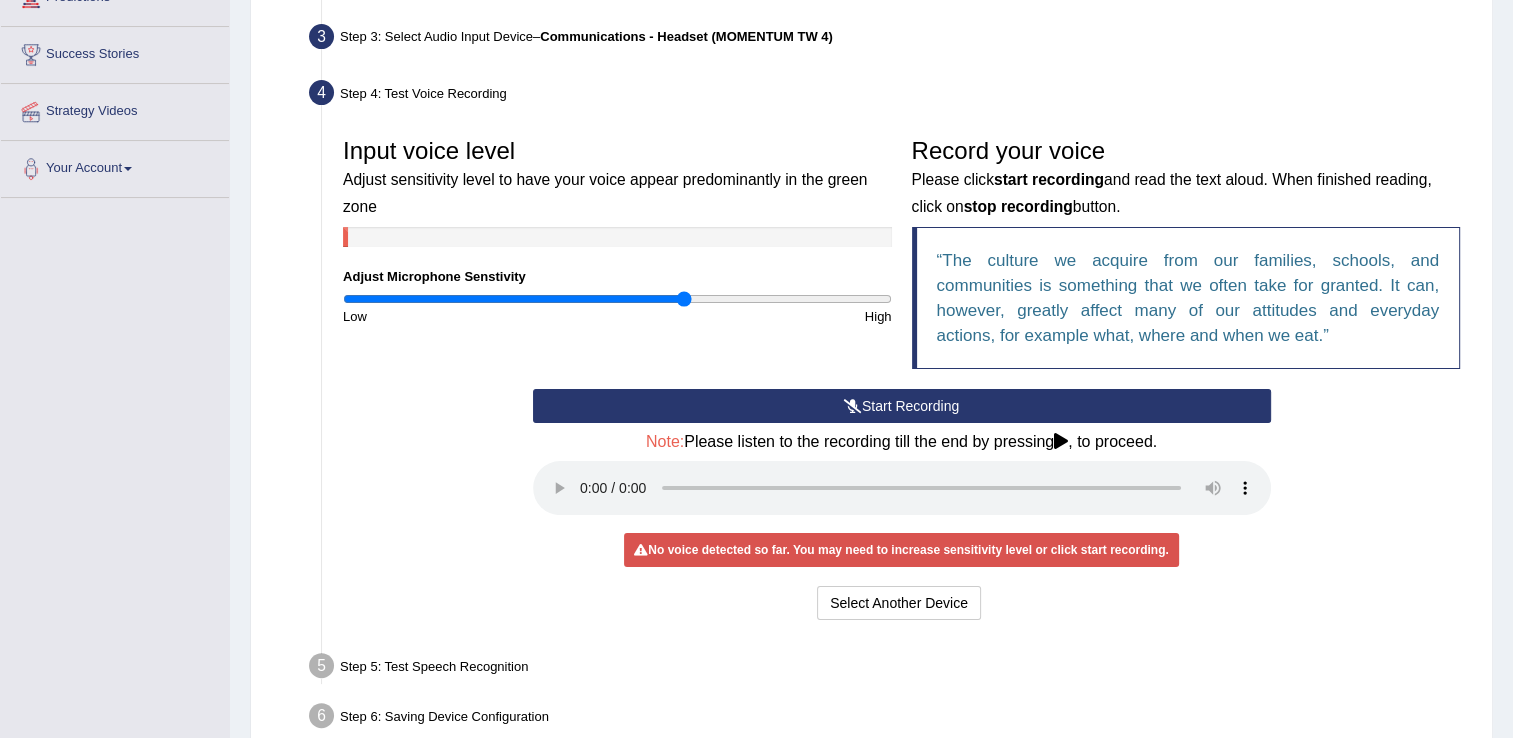 click at bounding box center (617, 299) 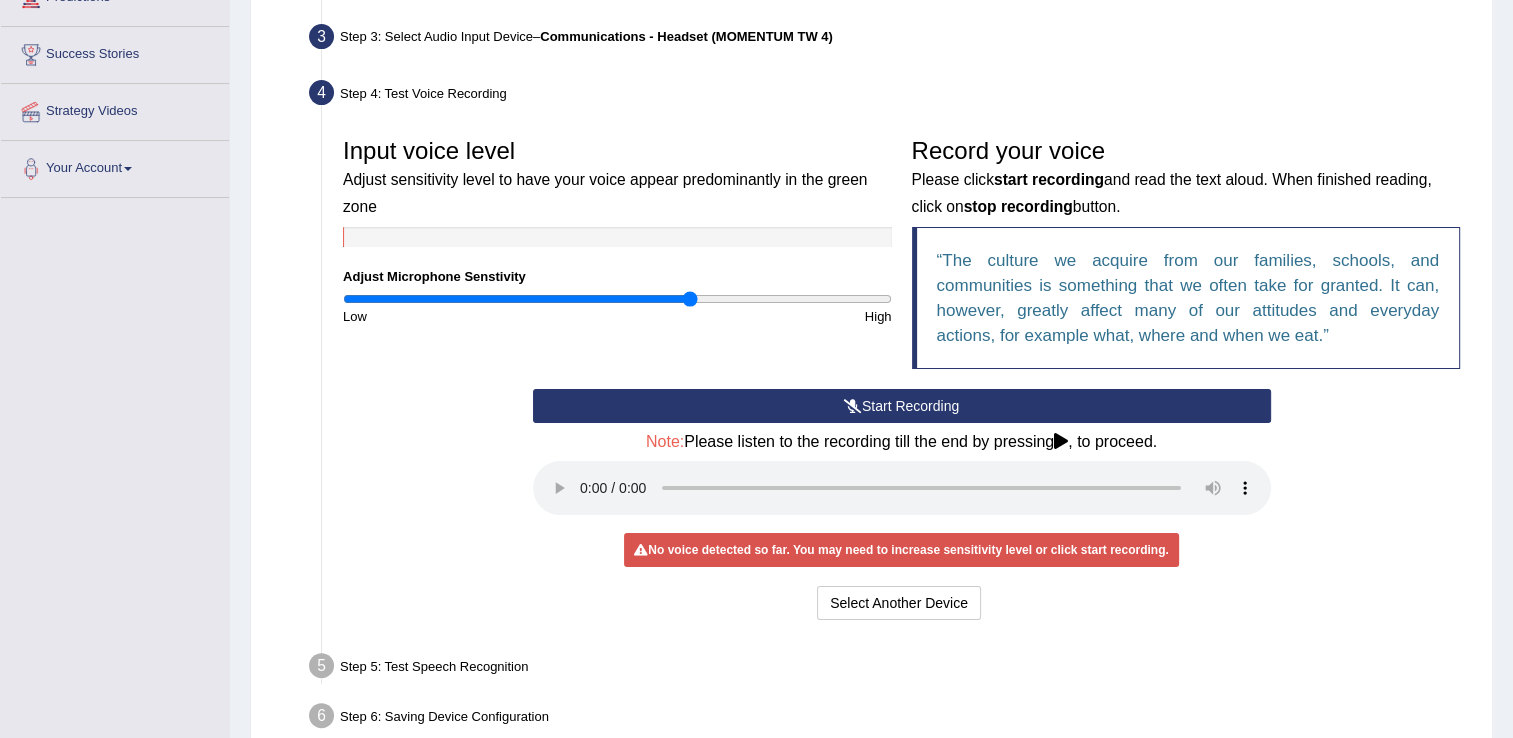 click on "Start Recording" at bounding box center [902, 406] 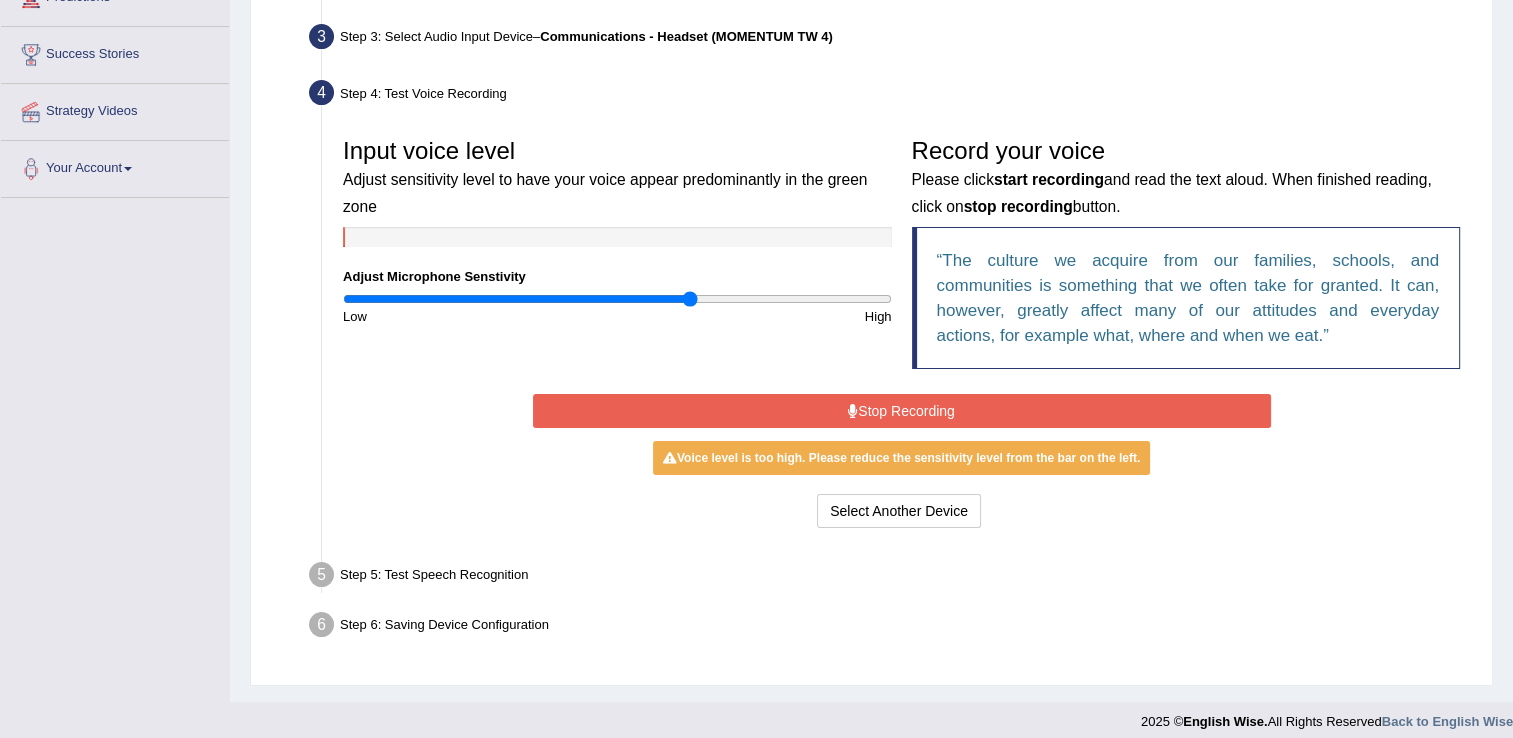 click on "Stop Recording" at bounding box center (902, 411) 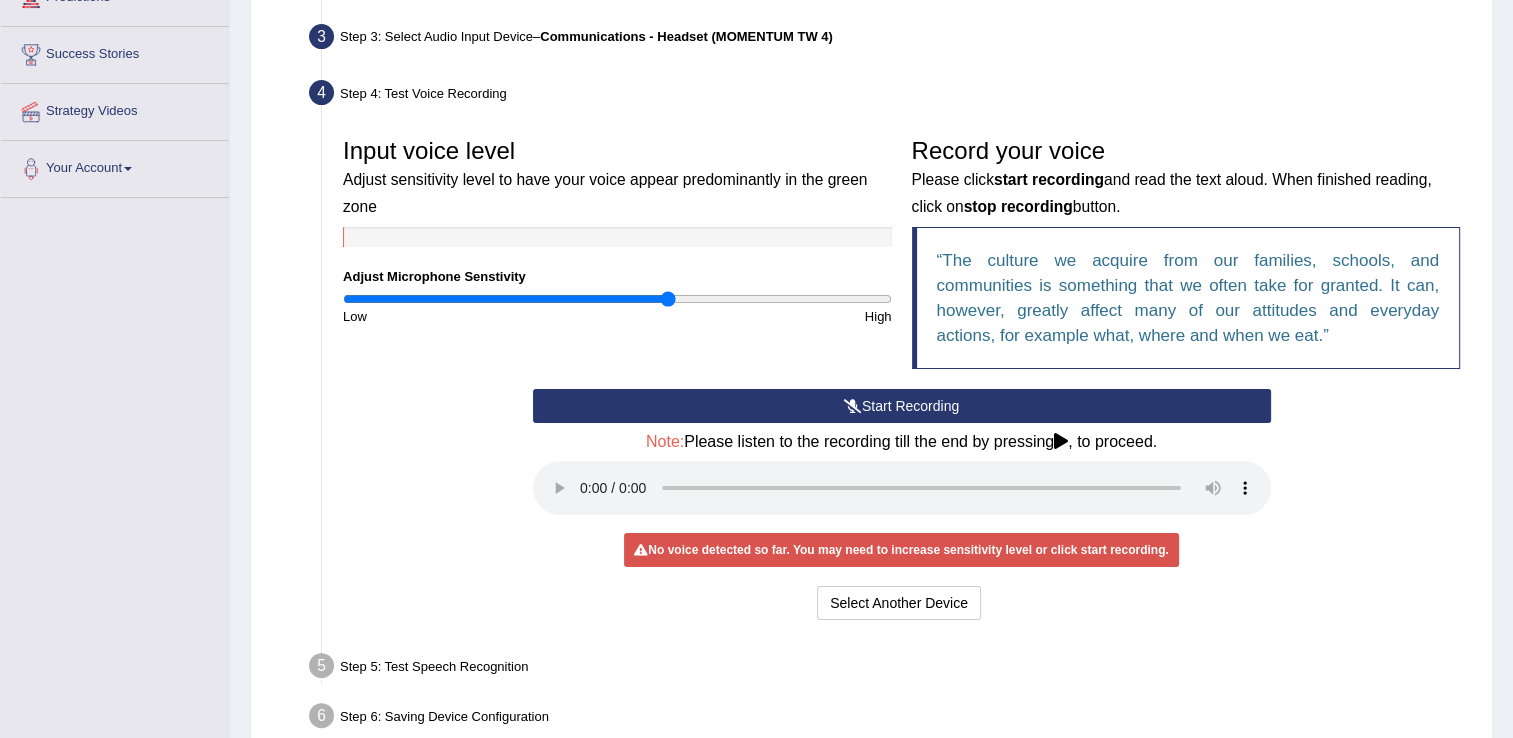 click at bounding box center (617, 299) 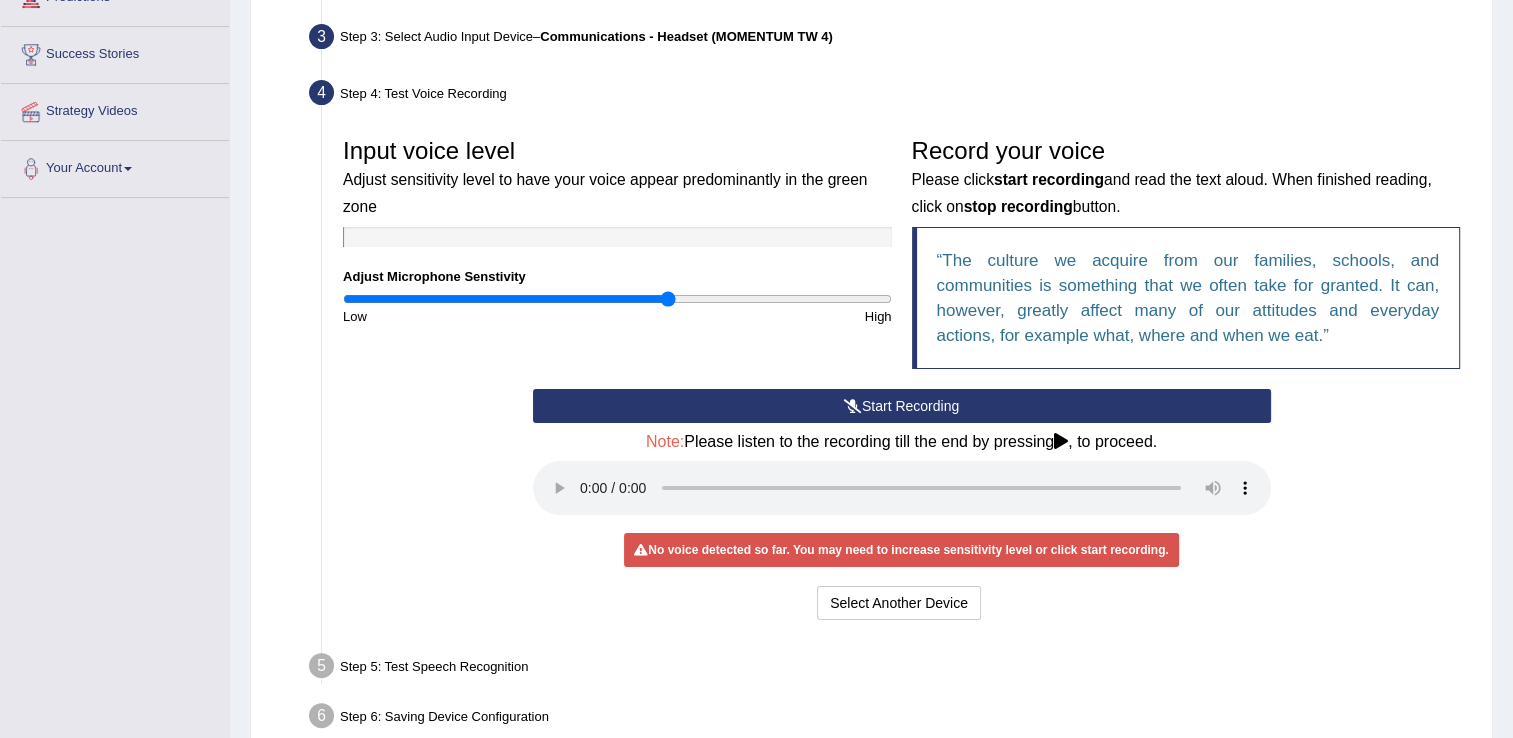 click on "Start Recording" at bounding box center [902, 406] 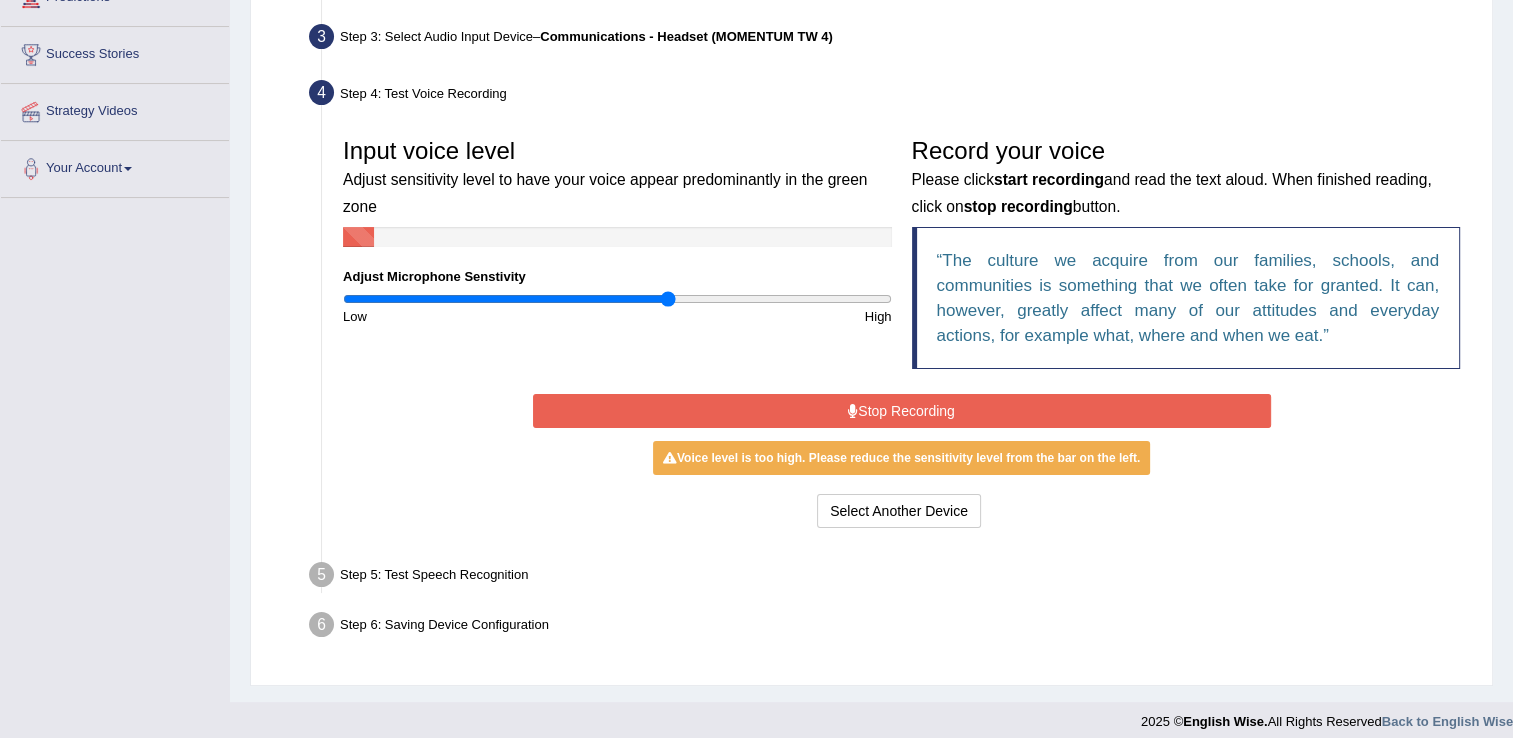 click on "Stop Recording" at bounding box center [902, 411] 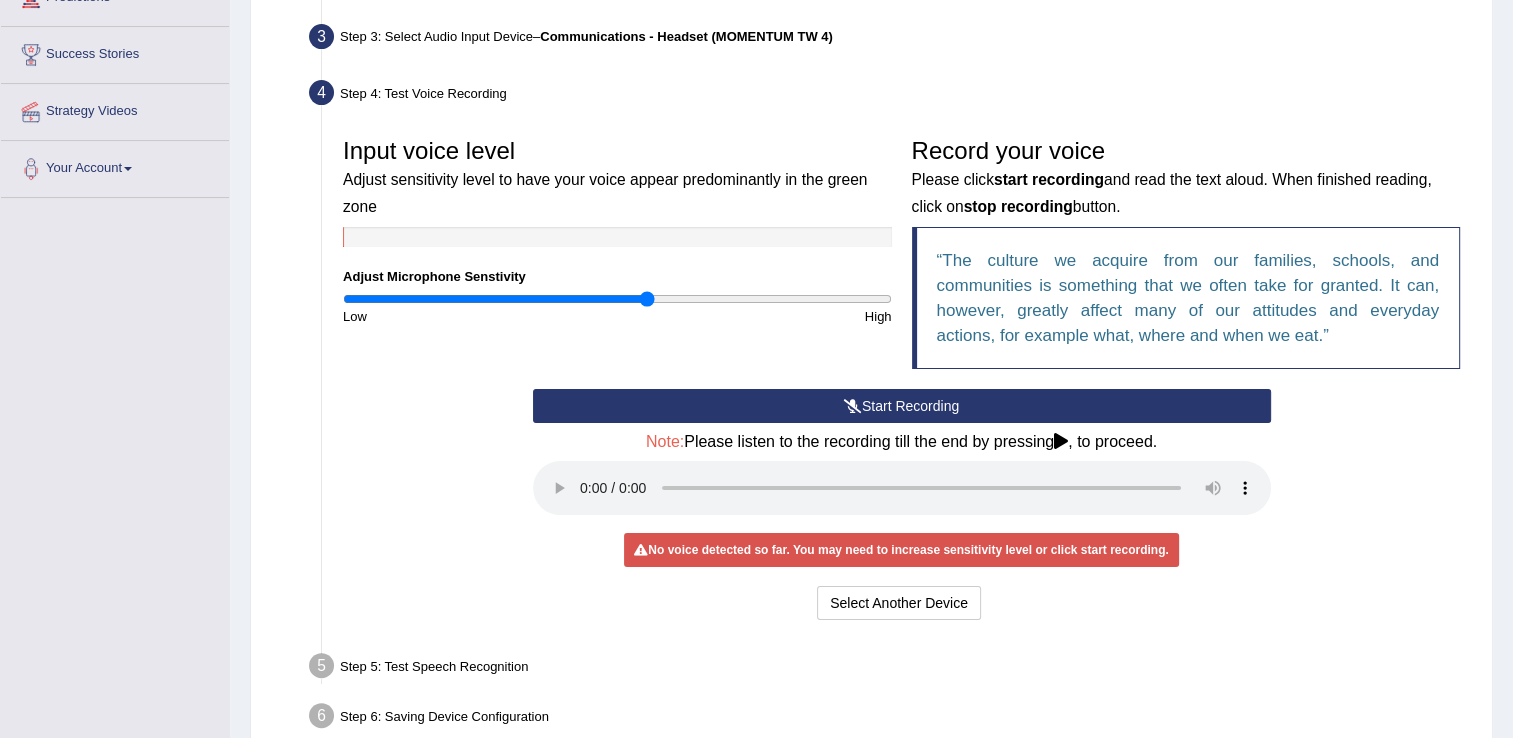 click at bounding box center [617, 299] 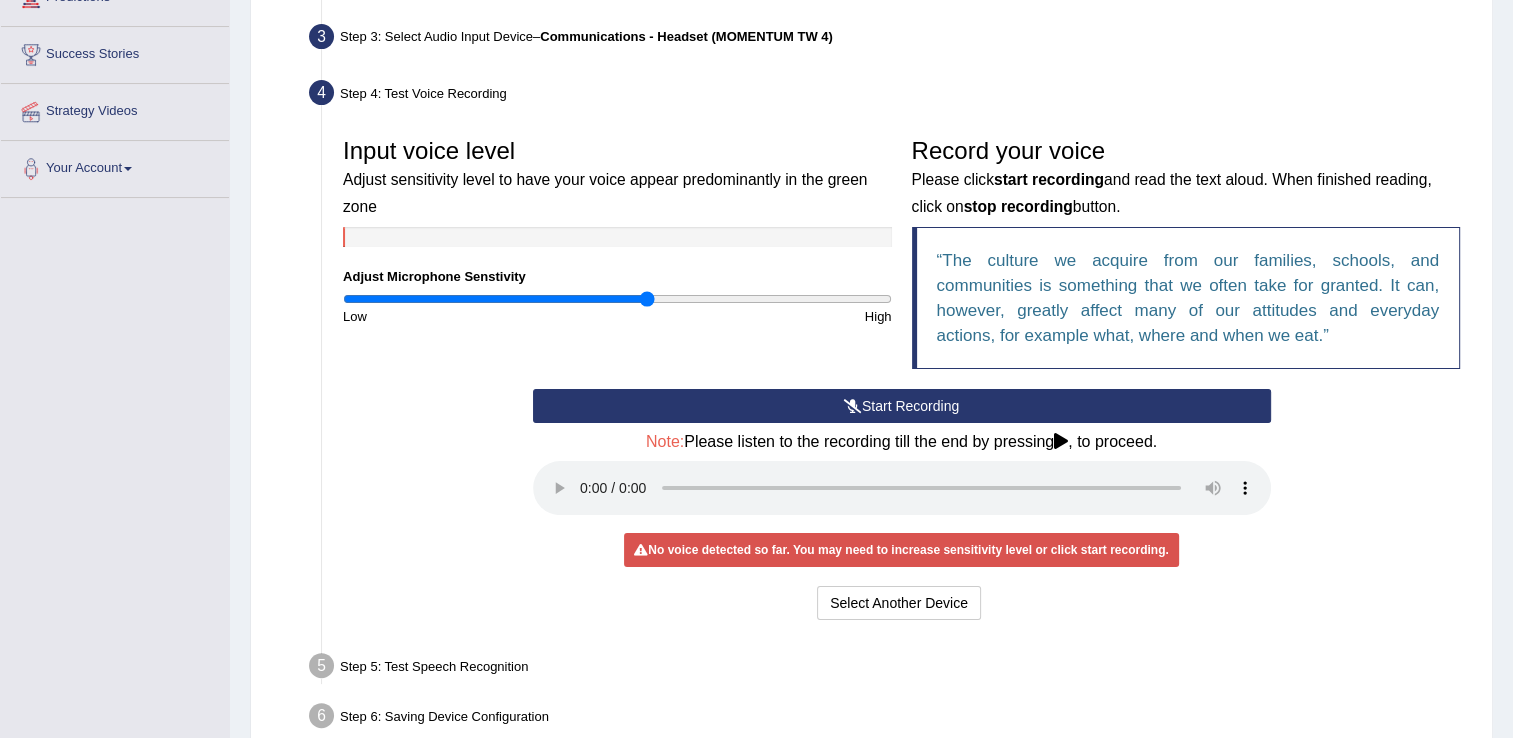 click on "Start Recording" at bounding box center (902, 406) 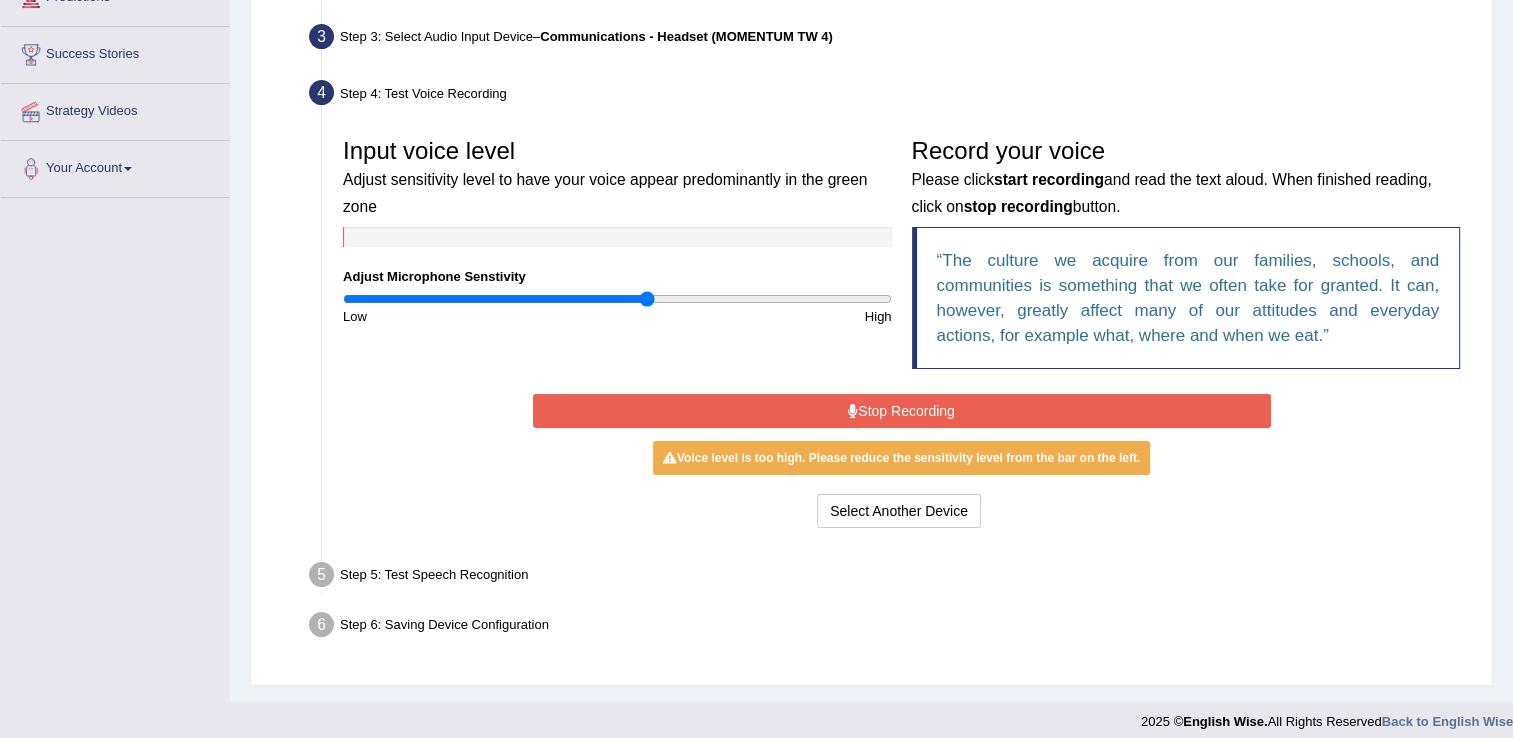 click on "Stop Recording" at bounding box center (902, 411) 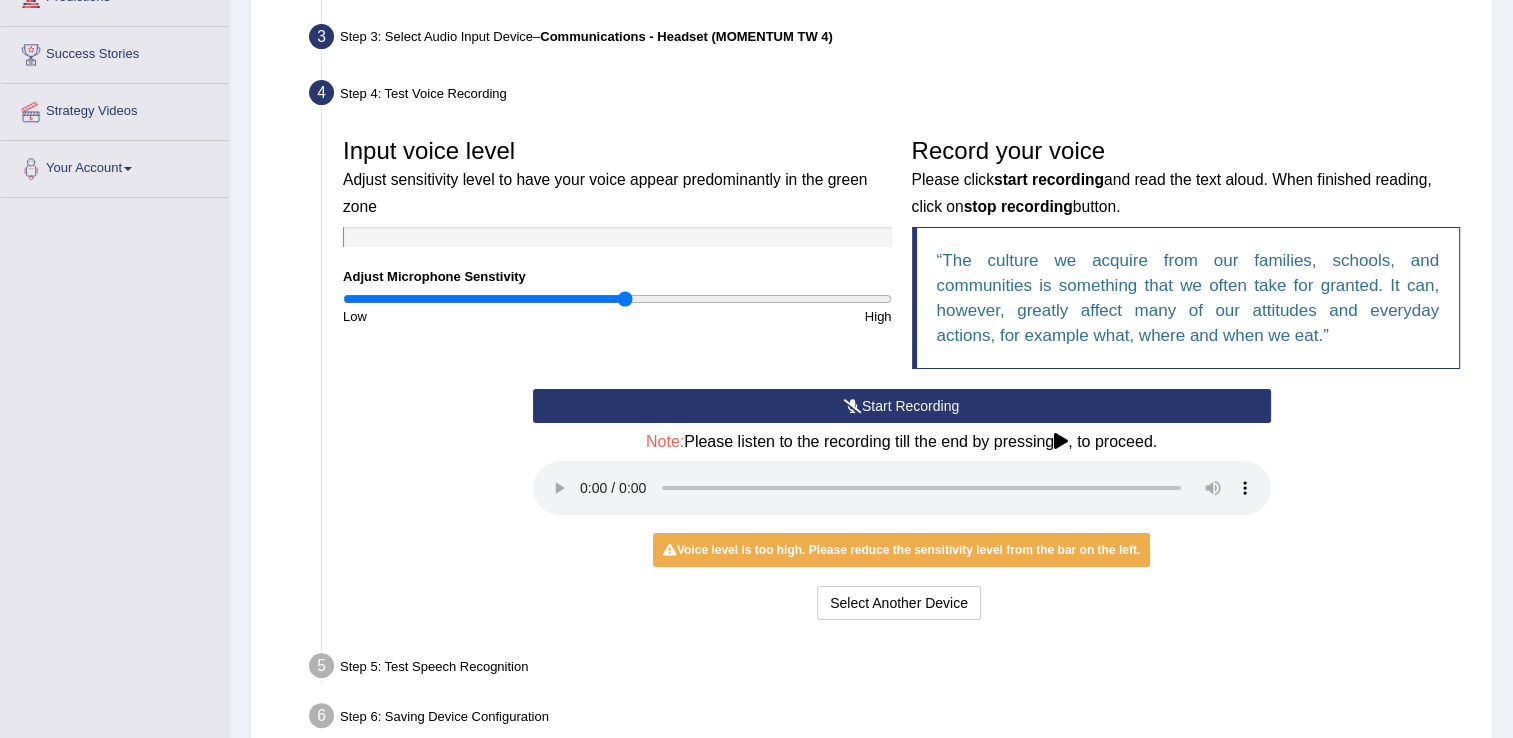 click at bounding box center (617, 299) 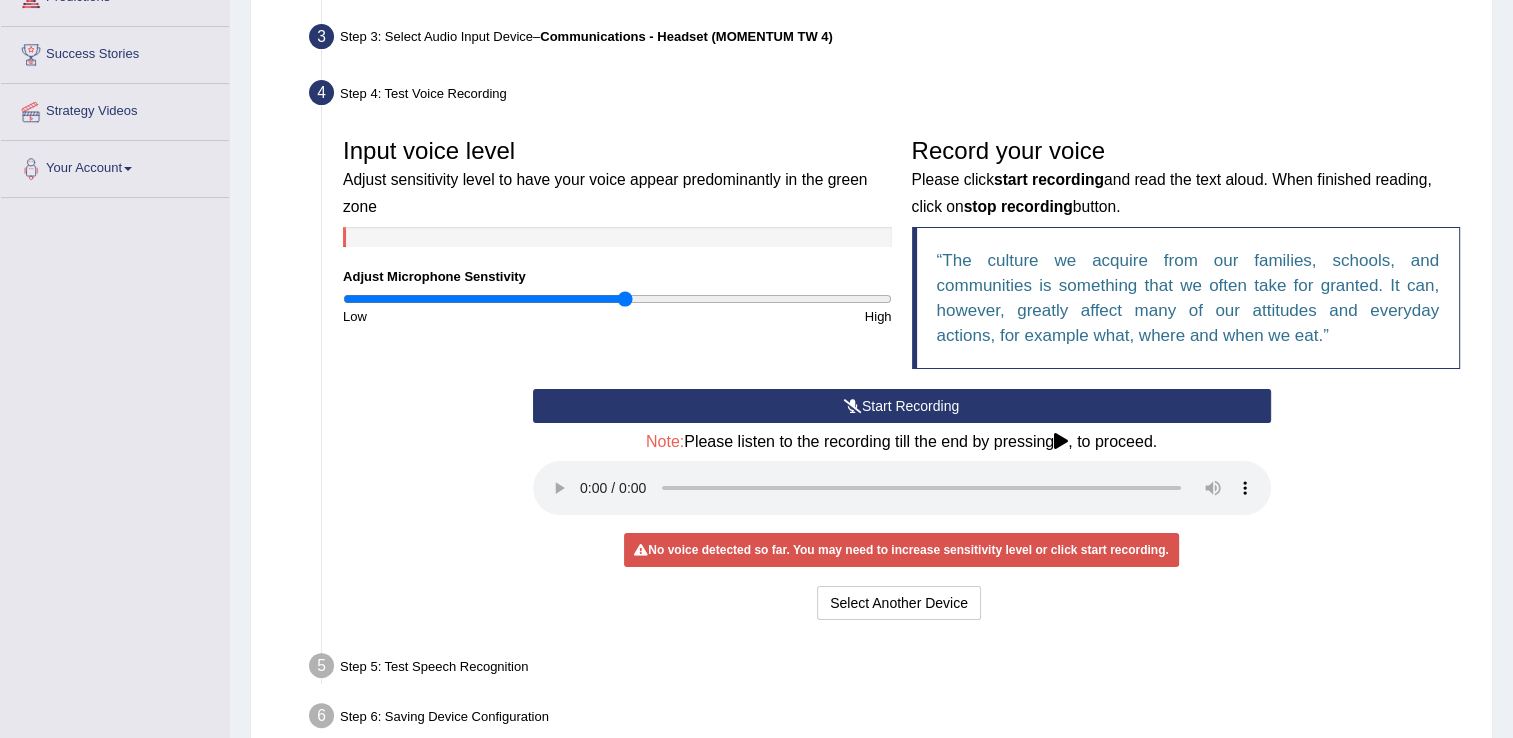 click on "Start Recording" at bounding box center (902, 406) 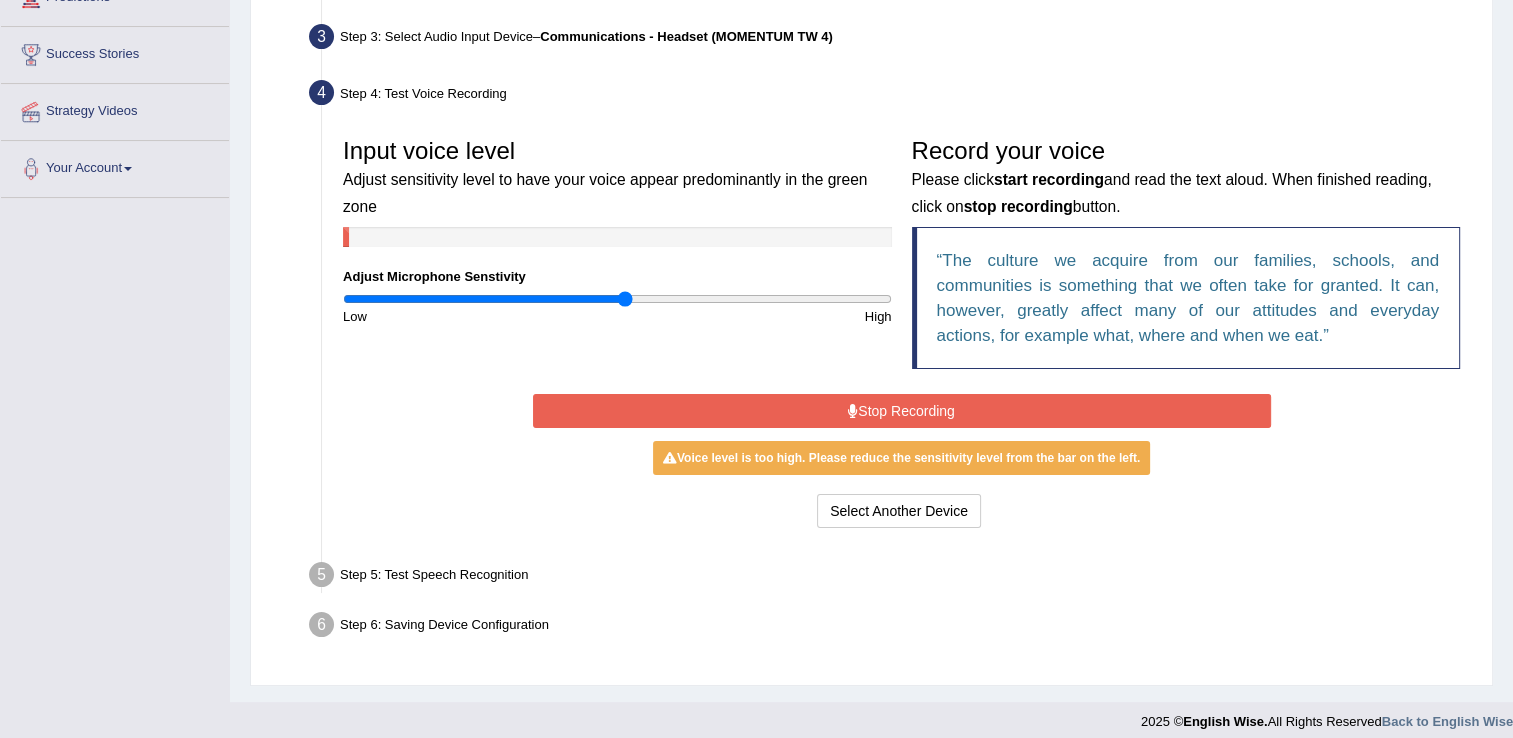 click on "Stop Recording" at bounding box center (902, 411) 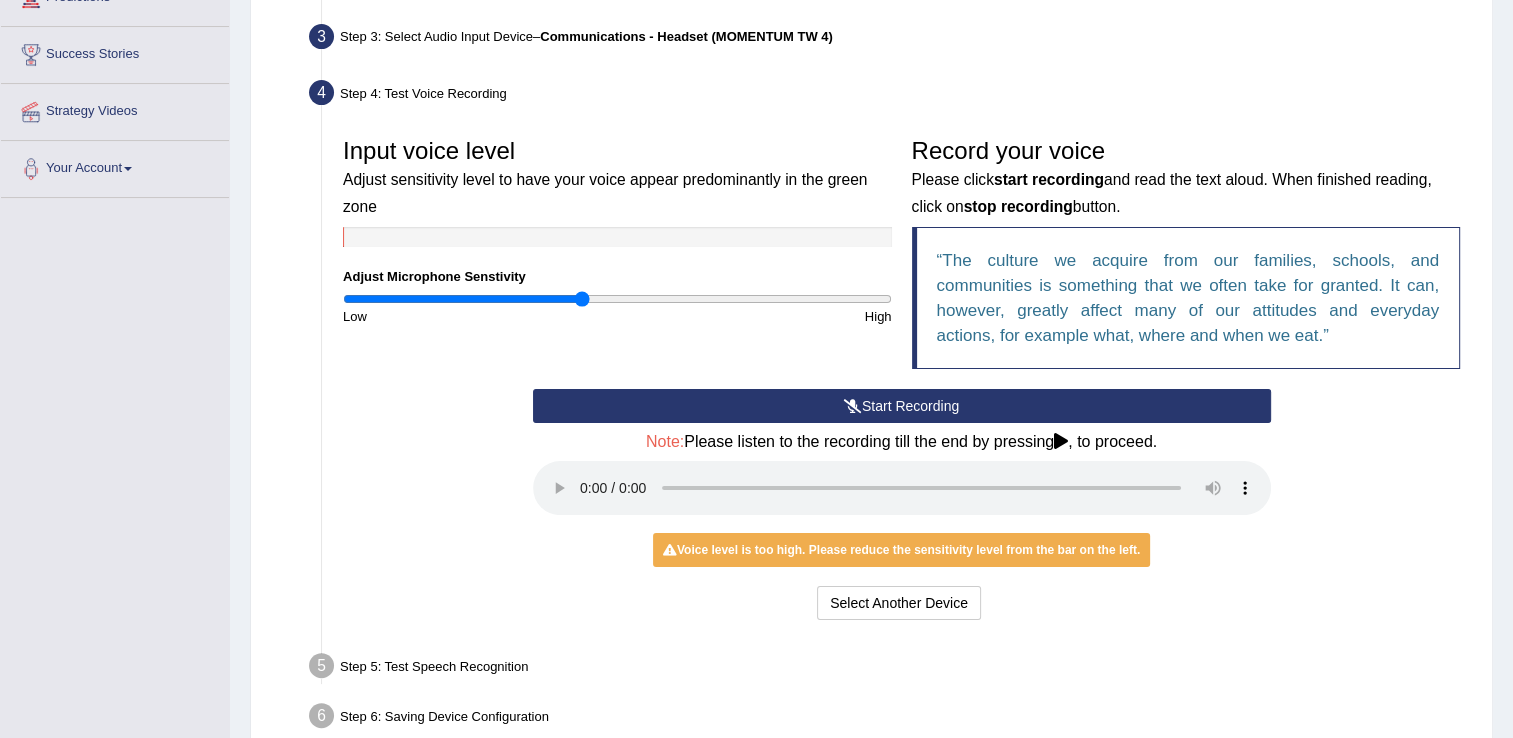 click at bounding box center (617, 299) 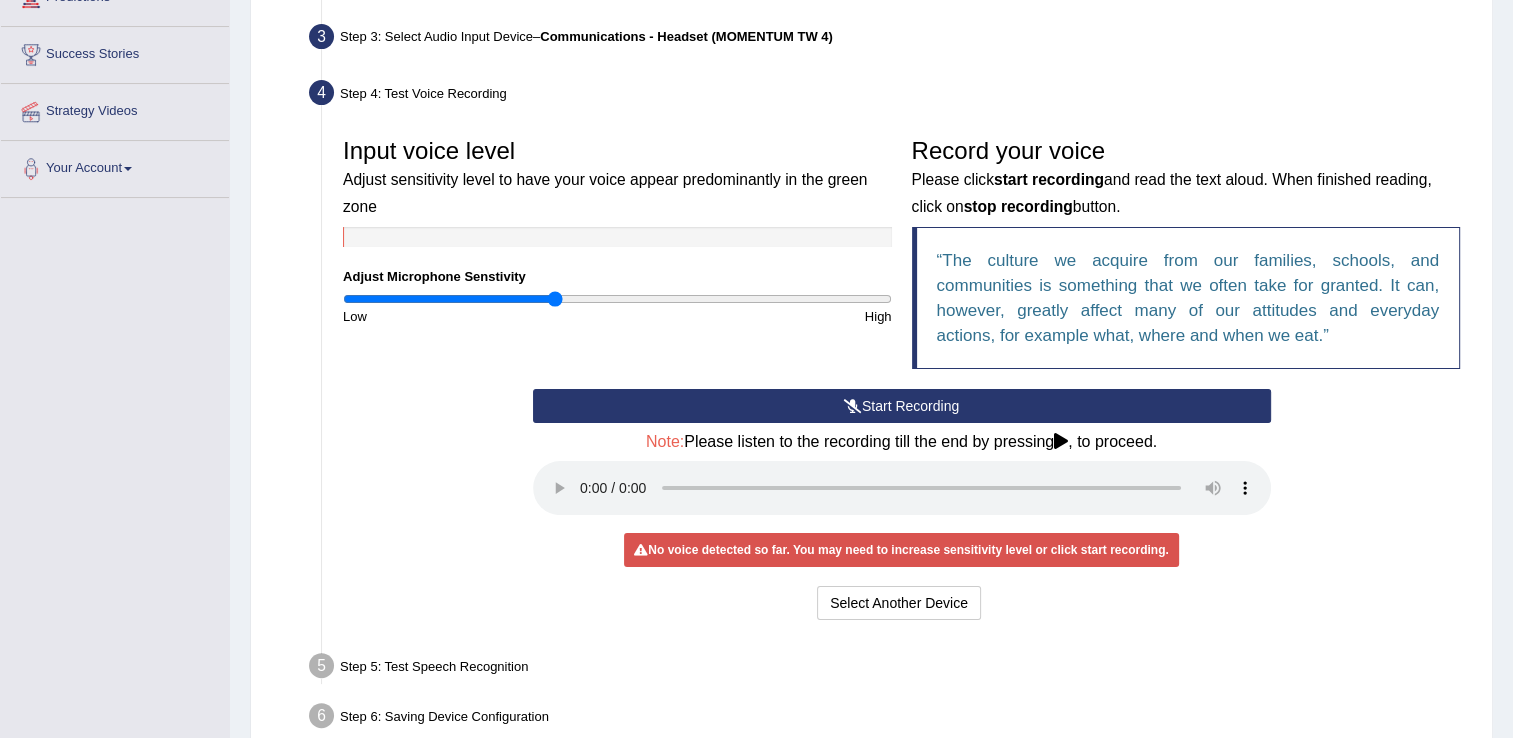 click at bounding box center [617, 299] 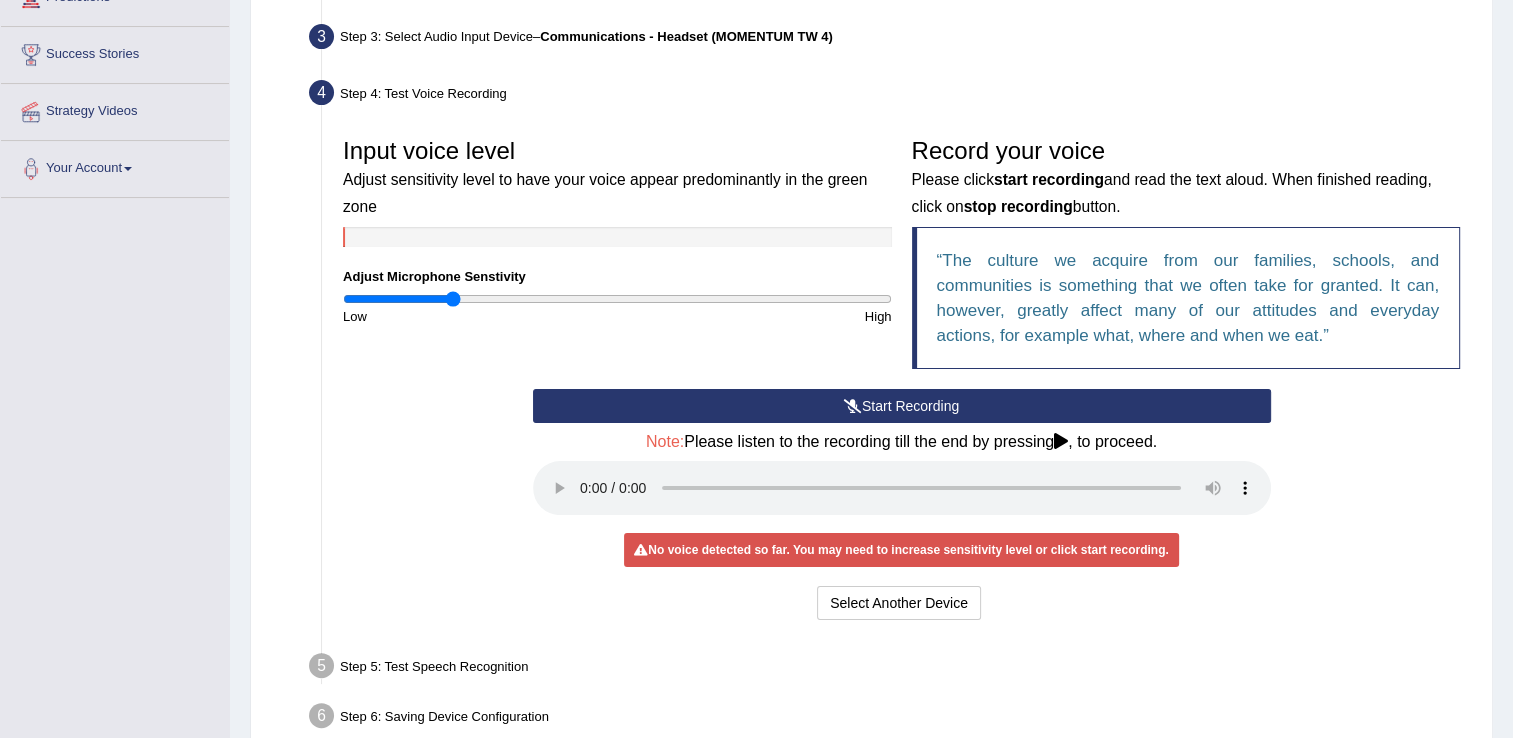 click at bounding box center (617, 299) 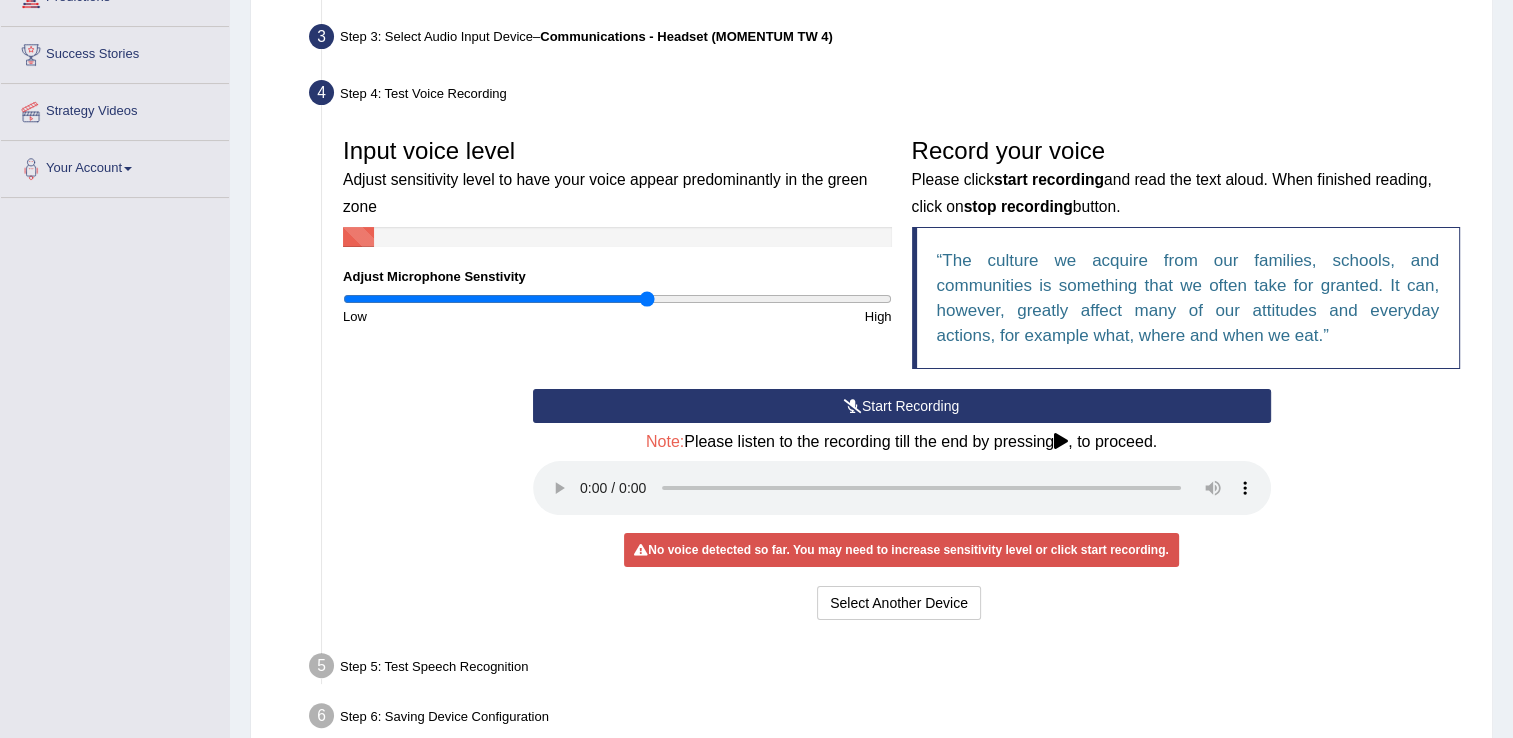 type on "1.12" 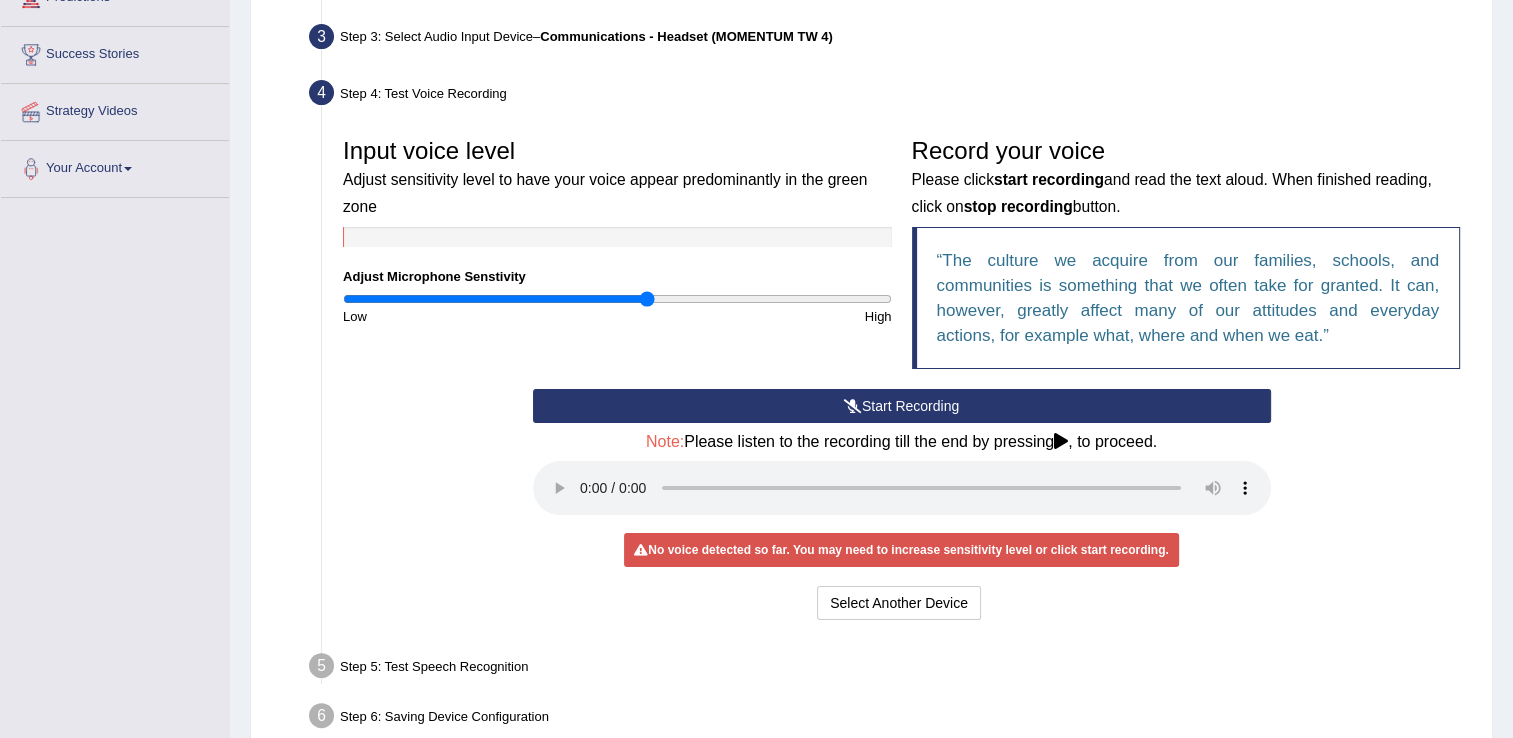 click on "Start Recording" at bounding box center (902, 406) 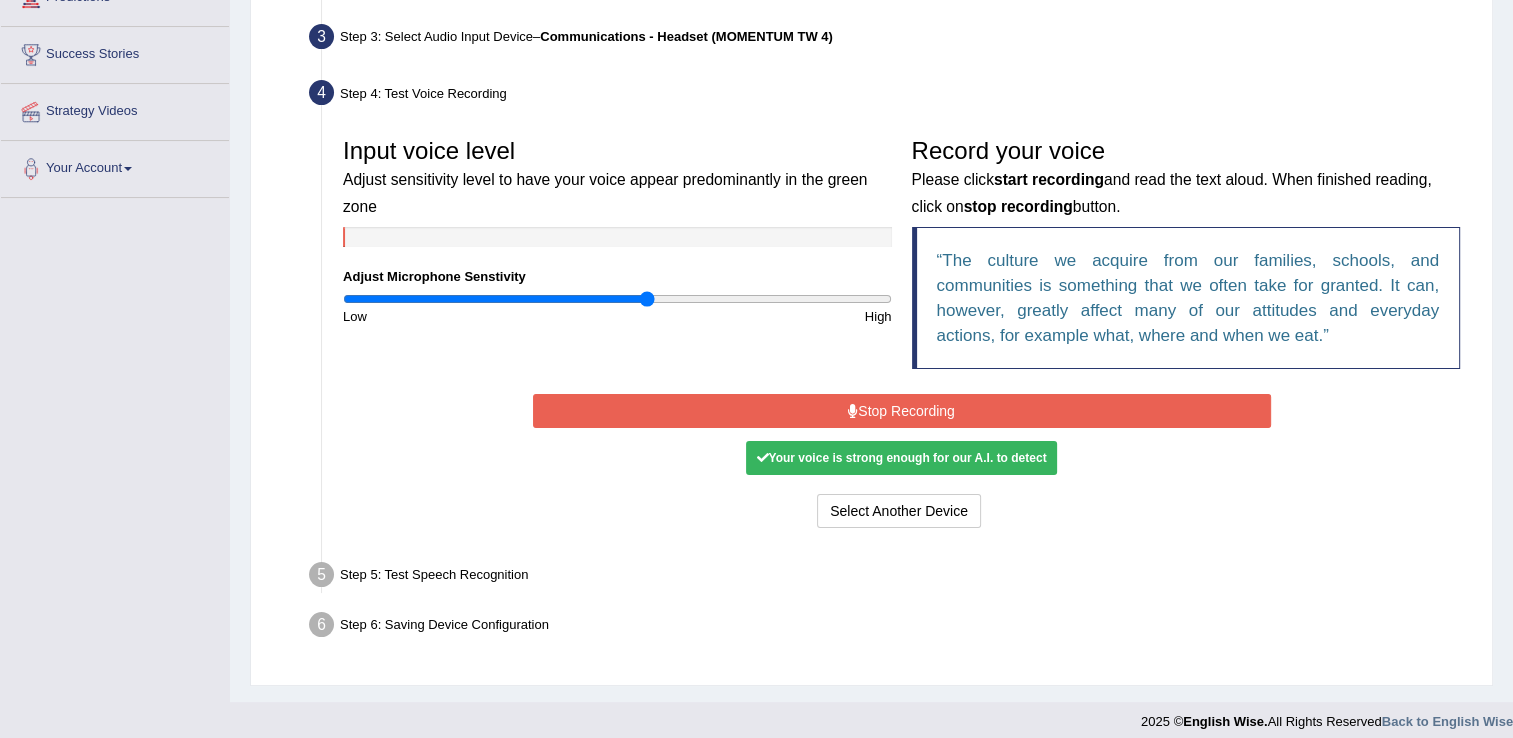 click on "Stop Recording" at bounding box center [902, 411] 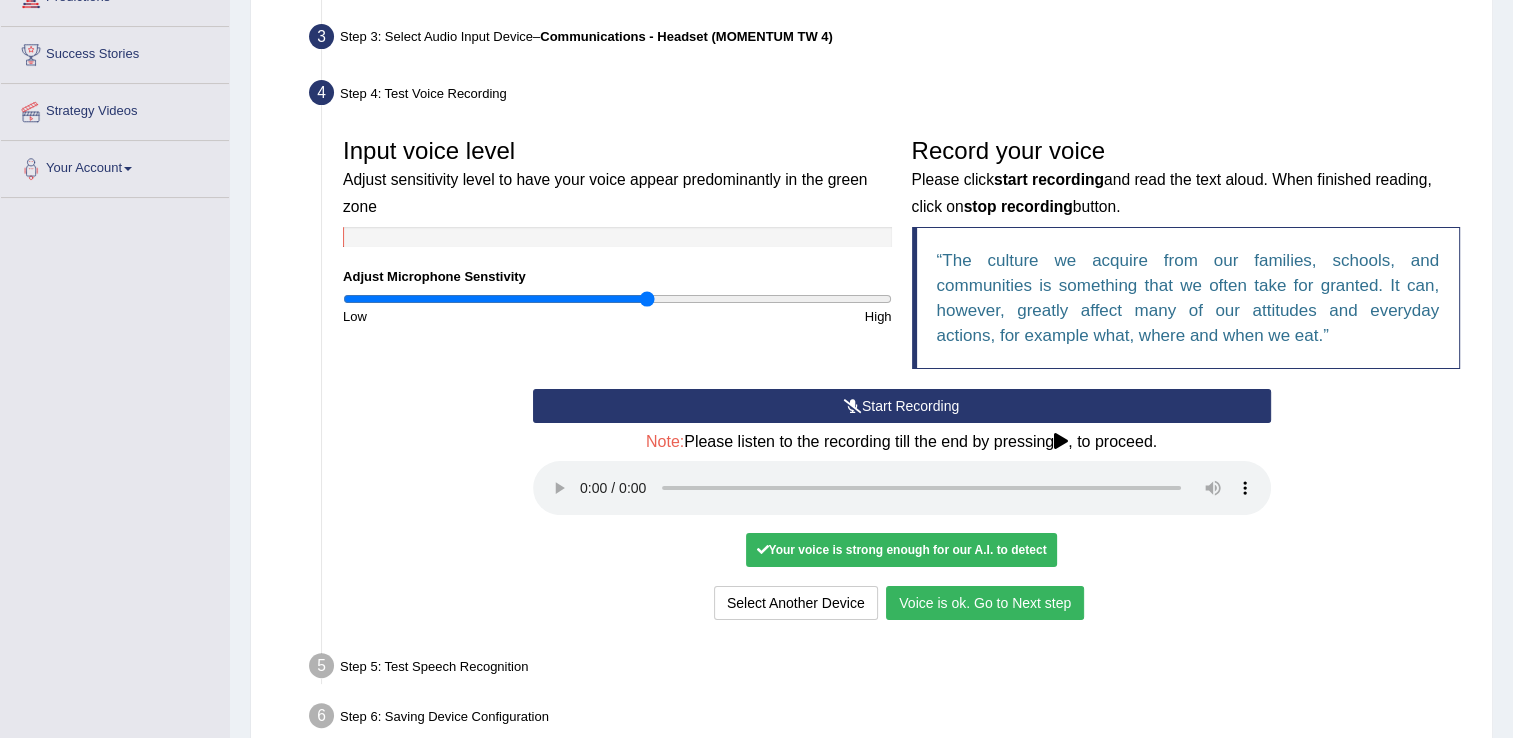 click on "Voice is ok. Go to Next step" at bounding box center (985, 603) 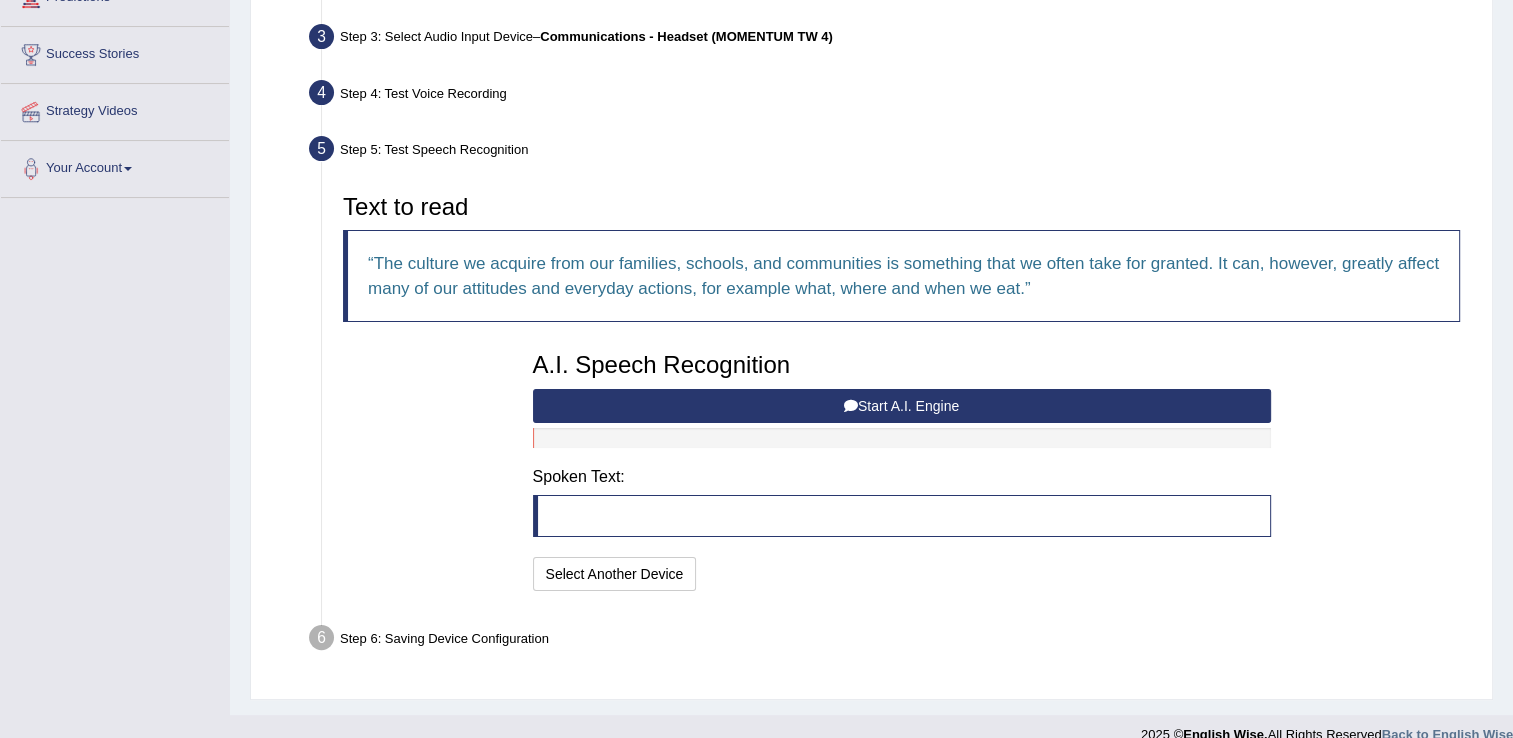 click on "Start A.I. Engine" at bounding box center (902, 406) 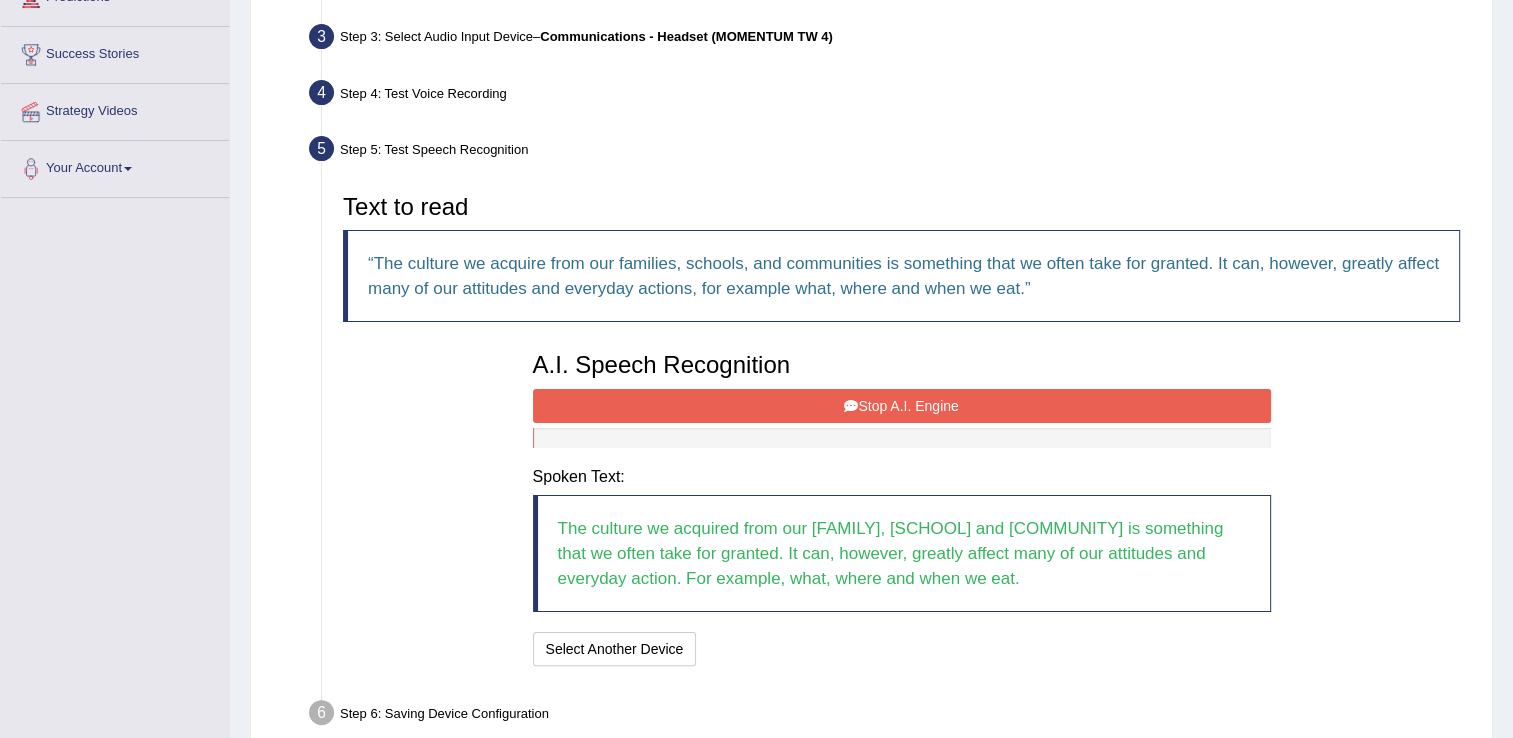 click on "Stop A.I. Engine" at bounding box center [902, 406] 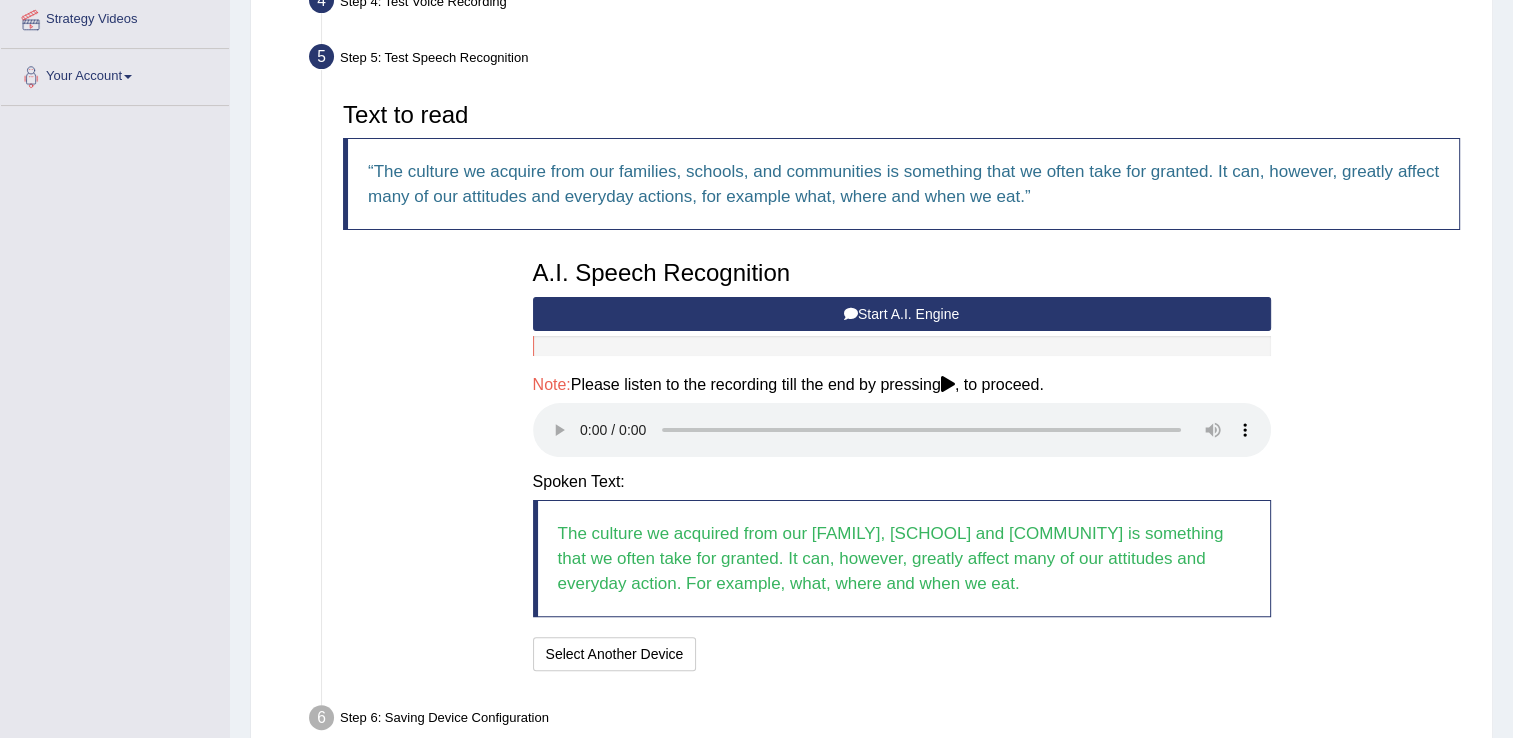 scroll, scrollTop: 400, scrollLeft: 0, axis: vertical 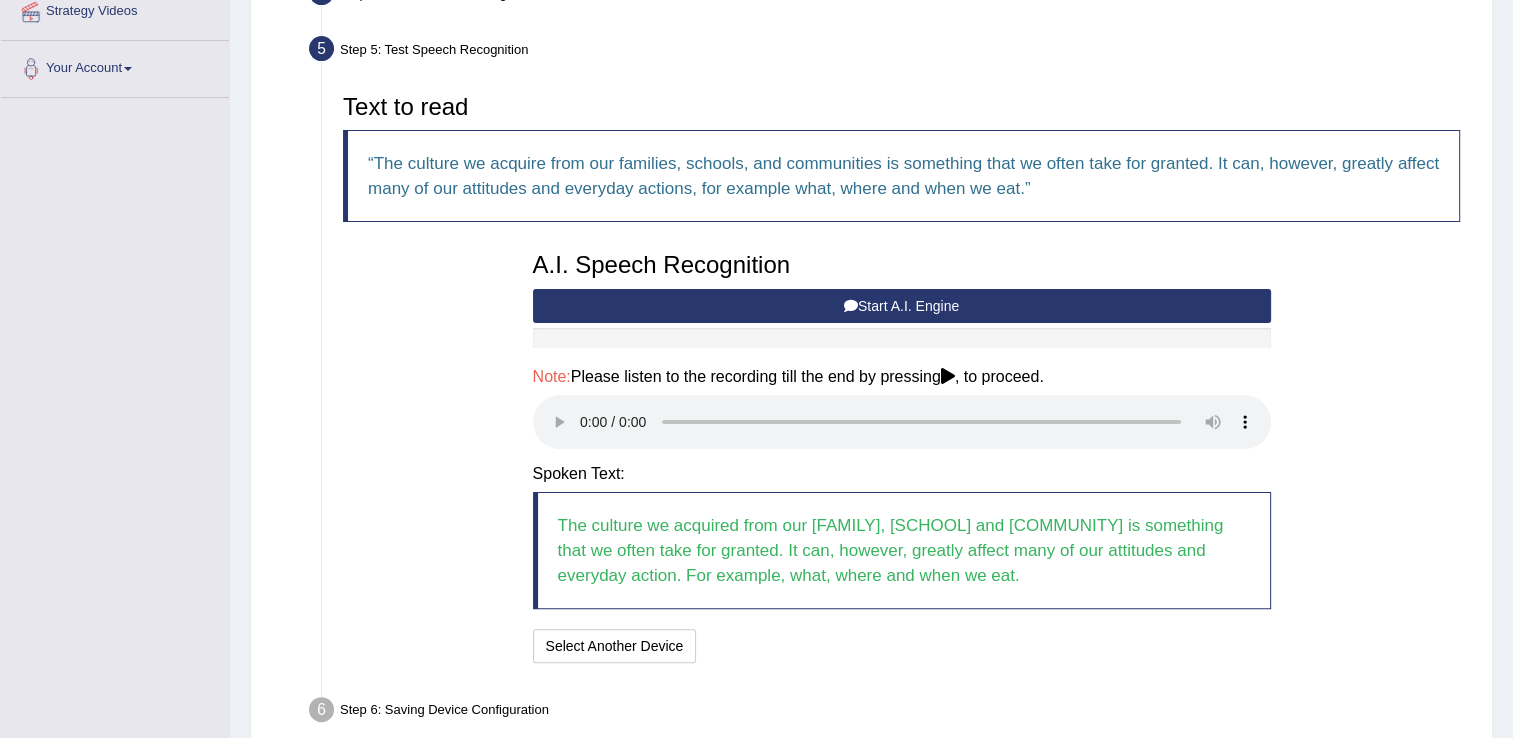 type 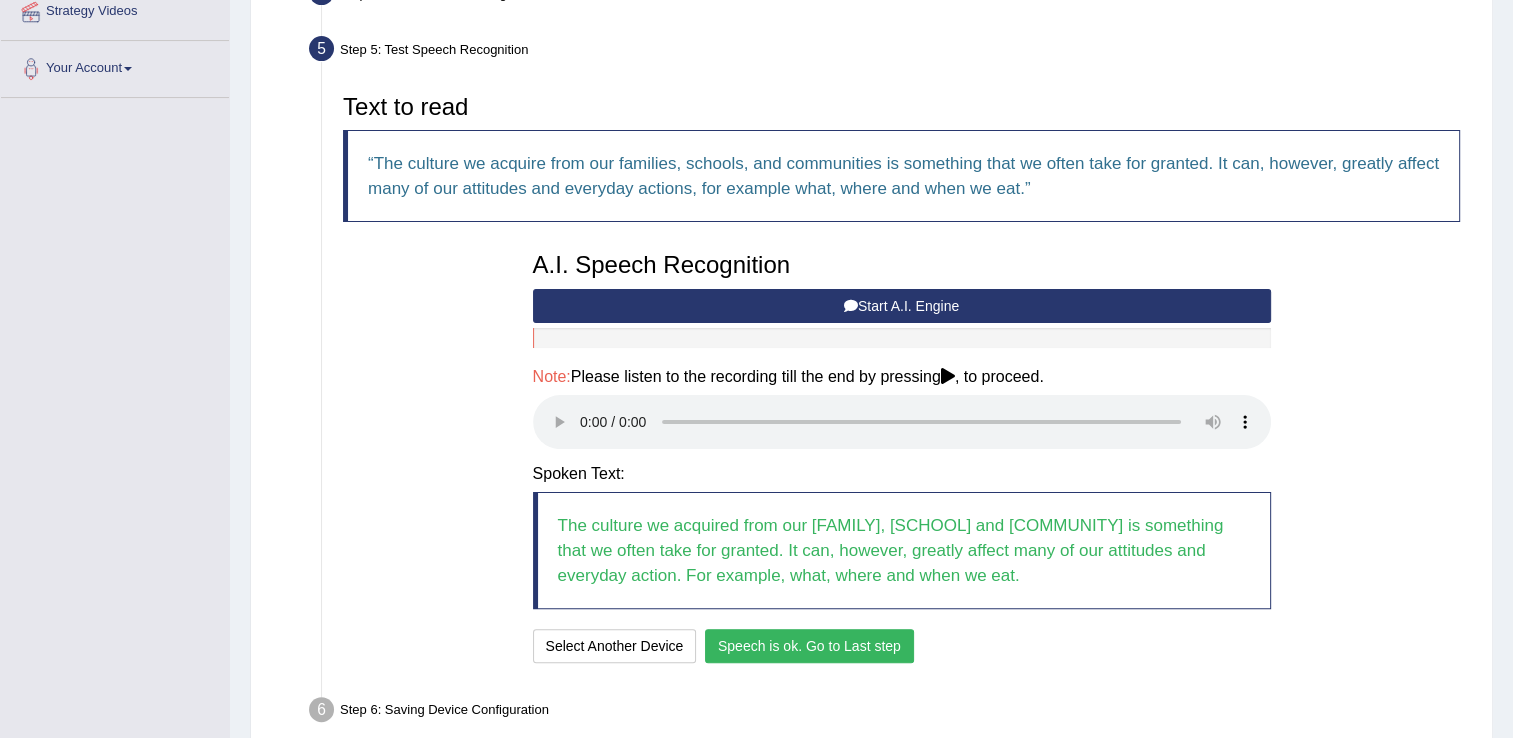 click on "Speech is ok. Go to Last step" at bounding box center (809, 646) 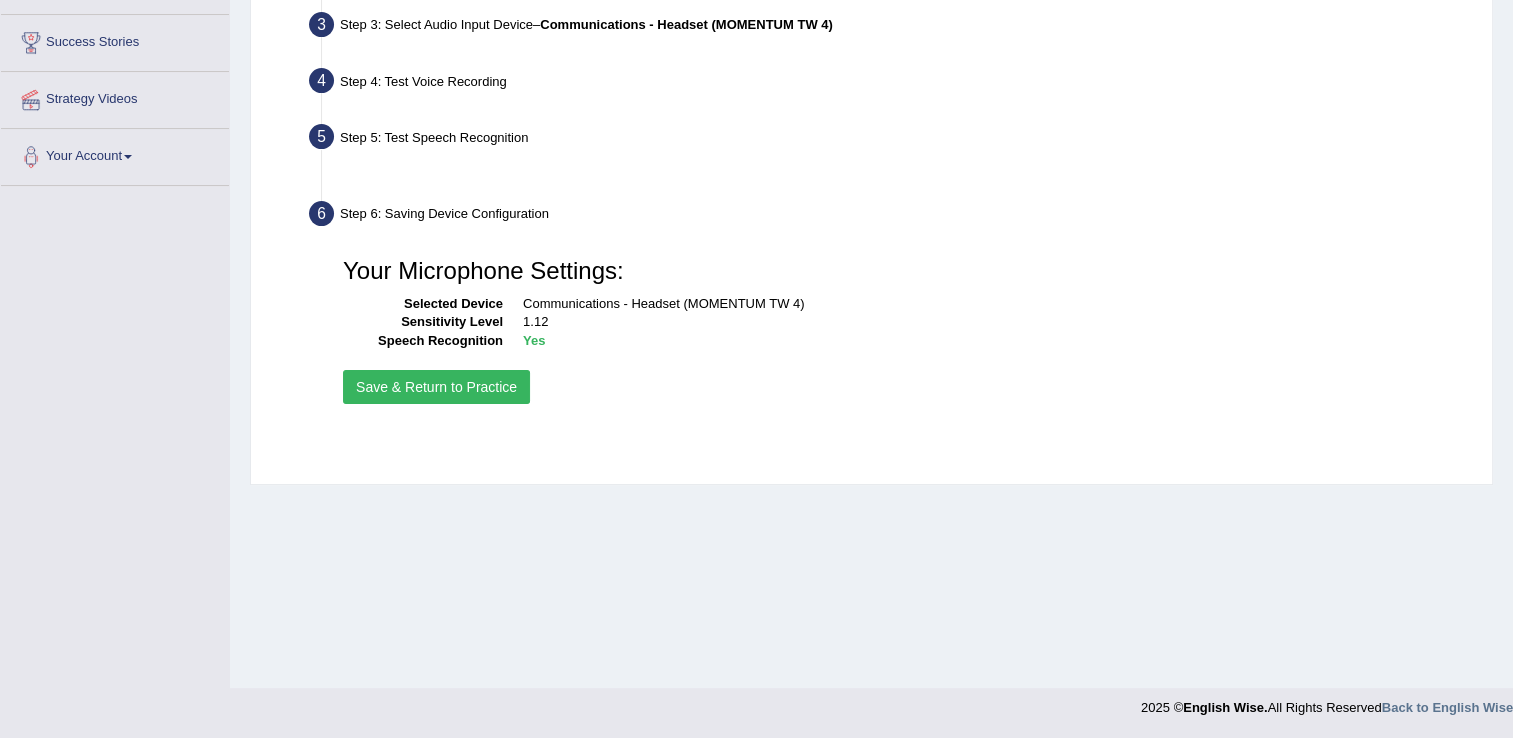 scroll, scrollTop: 312, scrollLeft: 0, axis: vertical 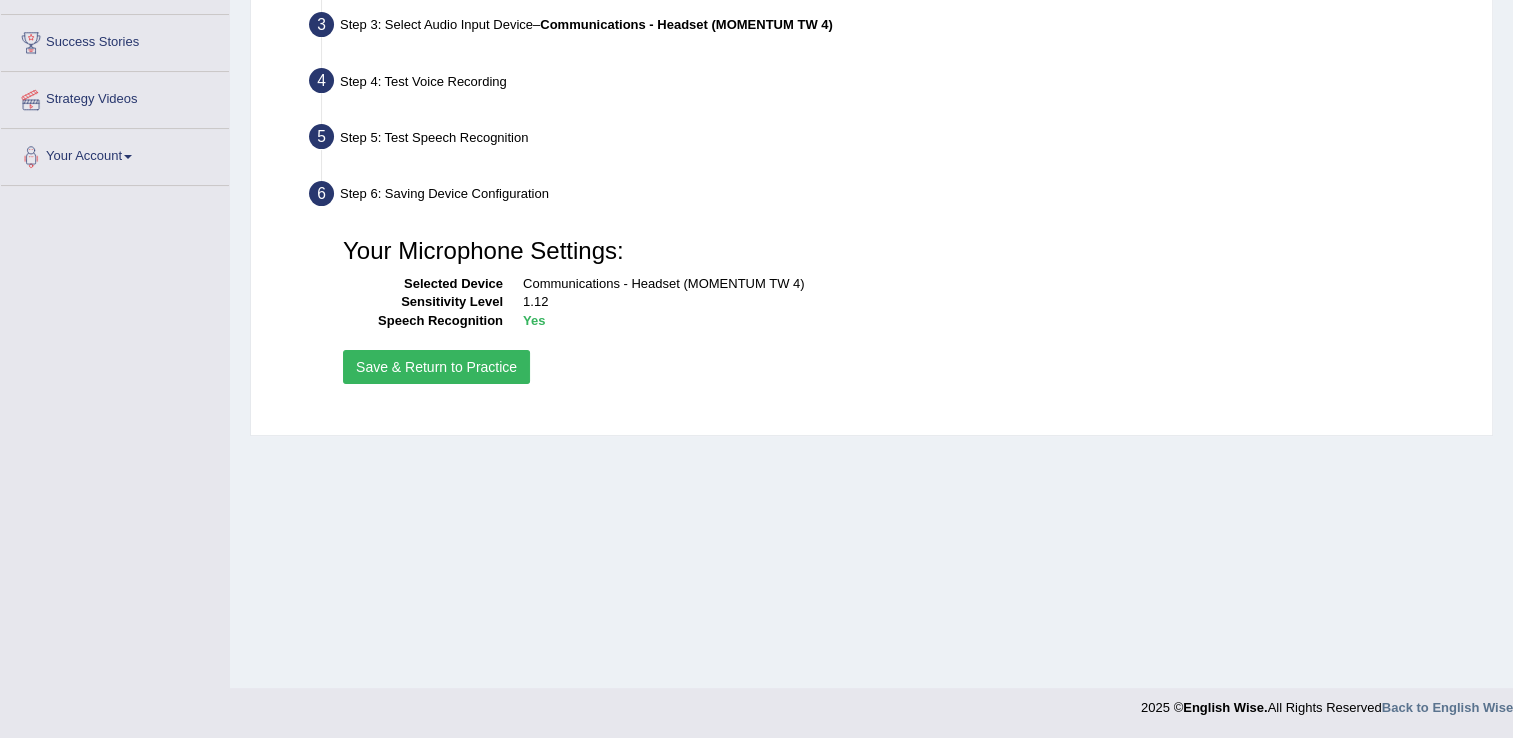click on "Save & Return to Practice" at bounding box center (436, 367) 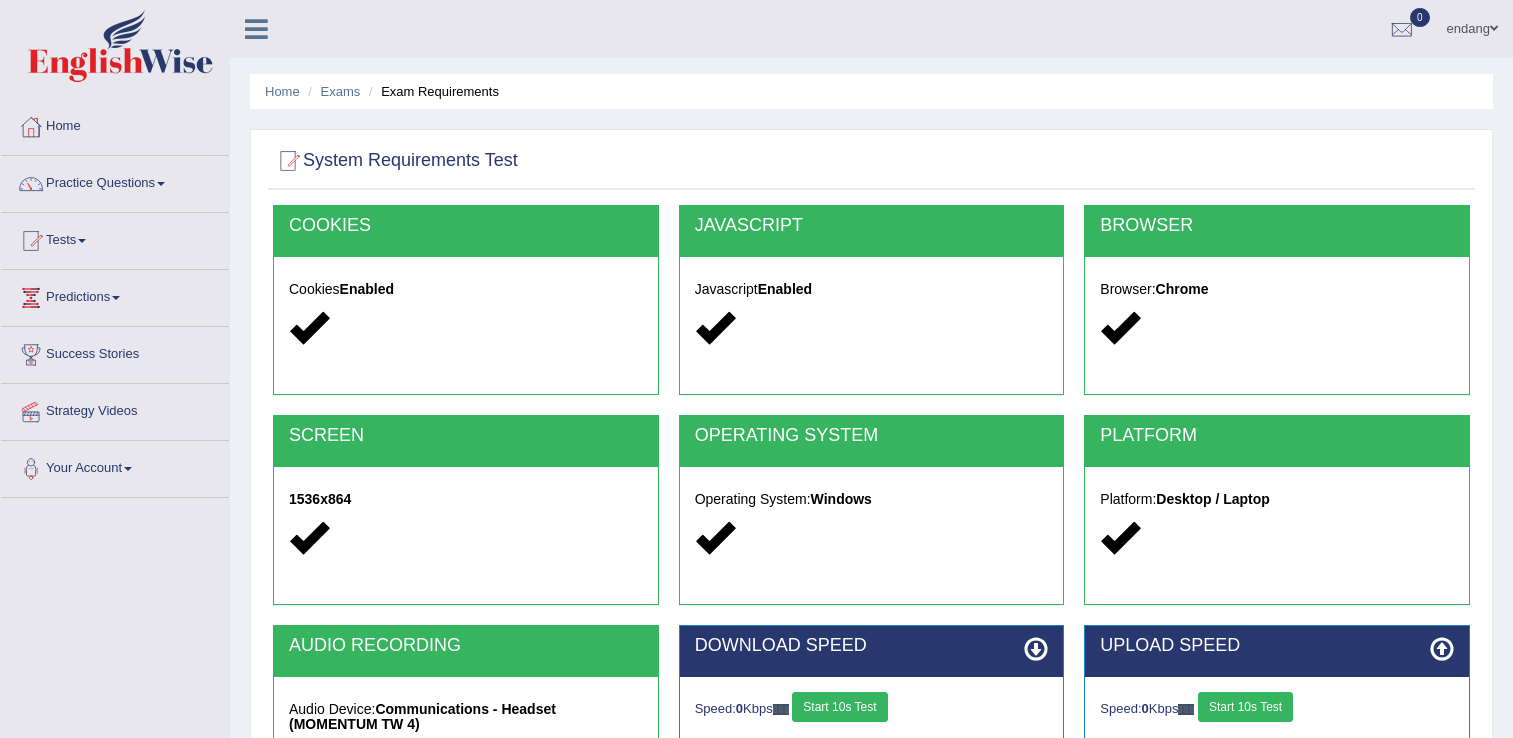 scroll, scrollTop: 300, scrollLeft: 0, axis: vertical 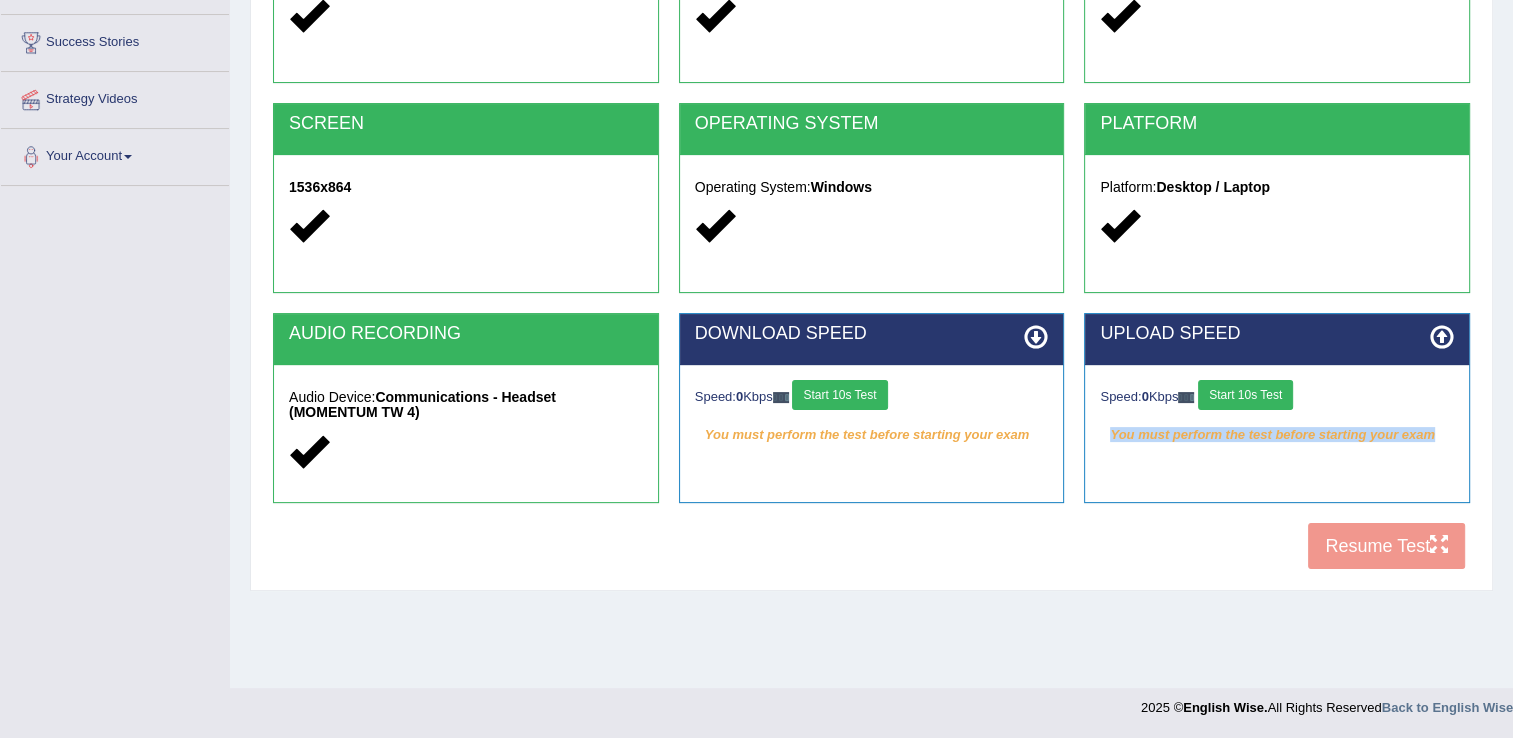 drag, startPoint x: 1457, startPoint y: 514, endPoint x: 1028, endPoint y: 617, distance: 441.19156 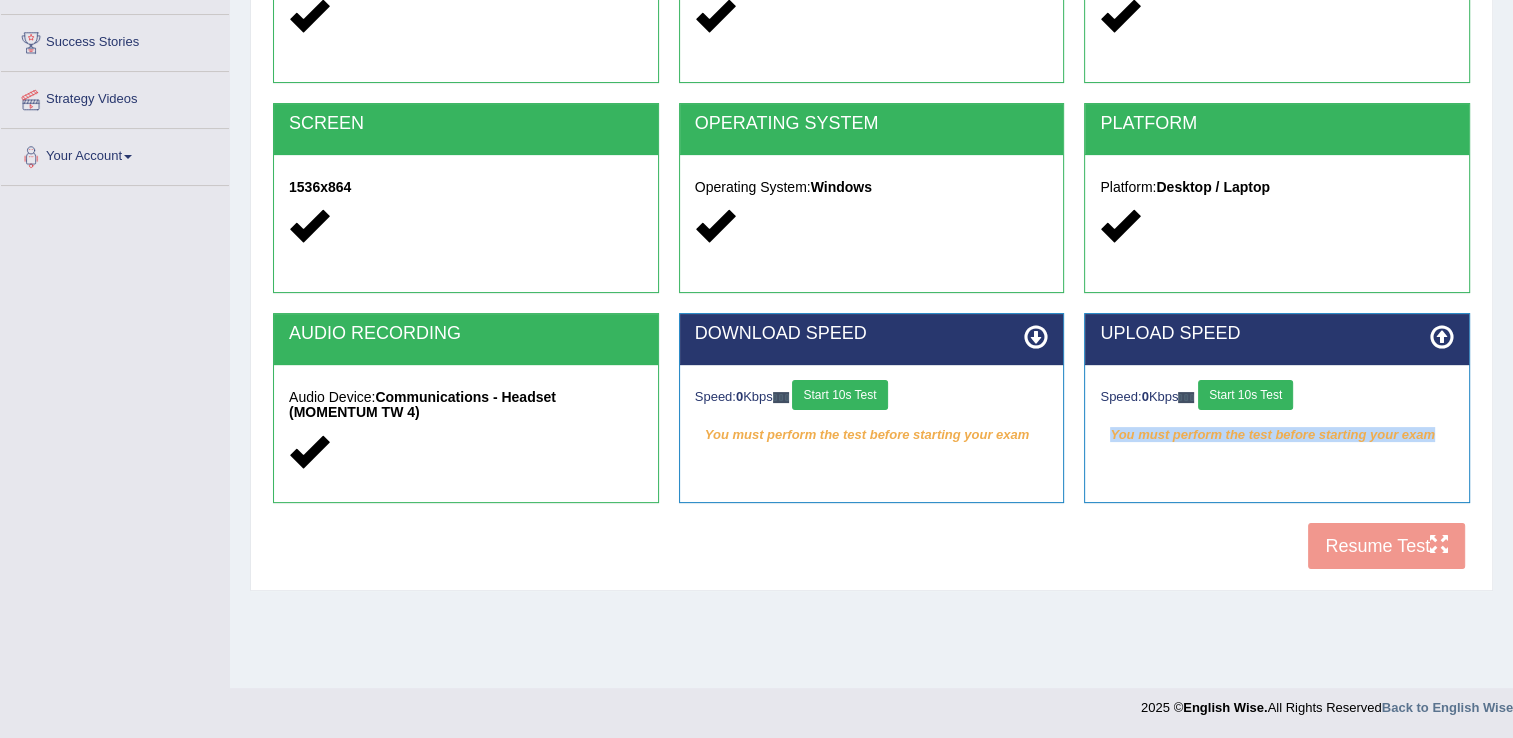 click on "Home
Exams
Exam Requirements
System Requirements Test
COOKIES
Cookies  Enabled
JAVASCRIPT
Javascript  Enabled
BROWSER
Browser:  [BRAND]
SCREEN
[RESOLUTION]
OPERATING SYSTEM
Operating System:  [OS]
PLATFORM
Platform:  [PLATFORM]
AUDIO RECORDING
Audio Device:  Communications - Headset (MOMENTUM TW 4)
DOWNLOAD SPEED
Speed:  0  Kbps    Start 10s Test
You must perform the test before starting your exam
Select Audio Quality
UPLOAD SPEED" at bounding box center [871, 188] 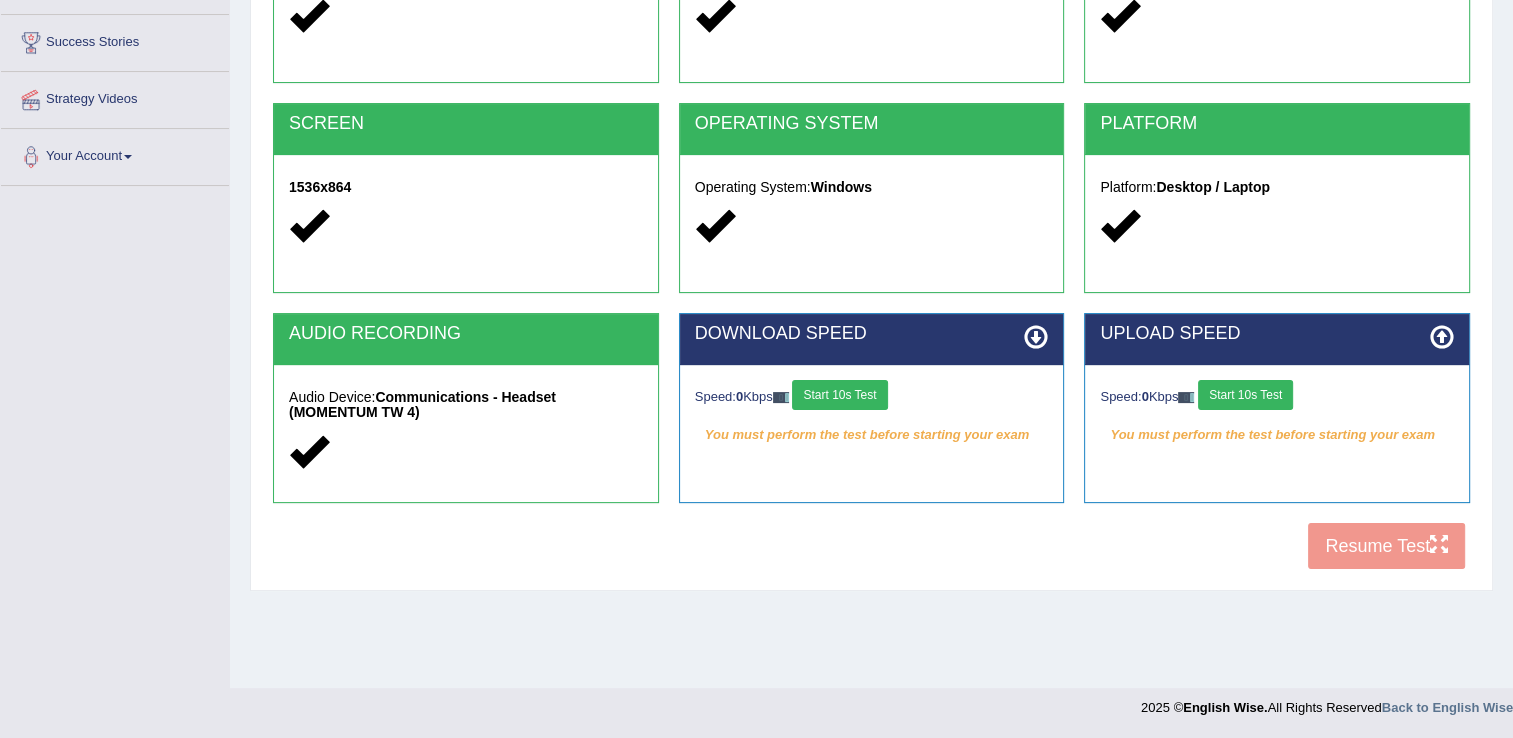 click on "COOKIES
Cookies  Enabled
JAVASCRIPT
Javascript  Enabled
BROWSER
Browser:  [BRAND]
SCREEN
[RESOLUTION]
OPERATING SYSTEM
Operating System:  [OS]
PLATFORM
Platform:  [PLATFORM]
AUDIO RECORDING
Audio Device:  Communications - Headset (MOMENTUM TW 4)
DOWNLOAD SPEED
Speed:  0  Kbps    Start 10s Test
You must perform the test before starting your exam
Select Audio Quality
UPLOAD SPEED
Speed:  0  Kbps    Start 10s Test
You must perform the test before starting your exam" at bounding box center (871, 236) 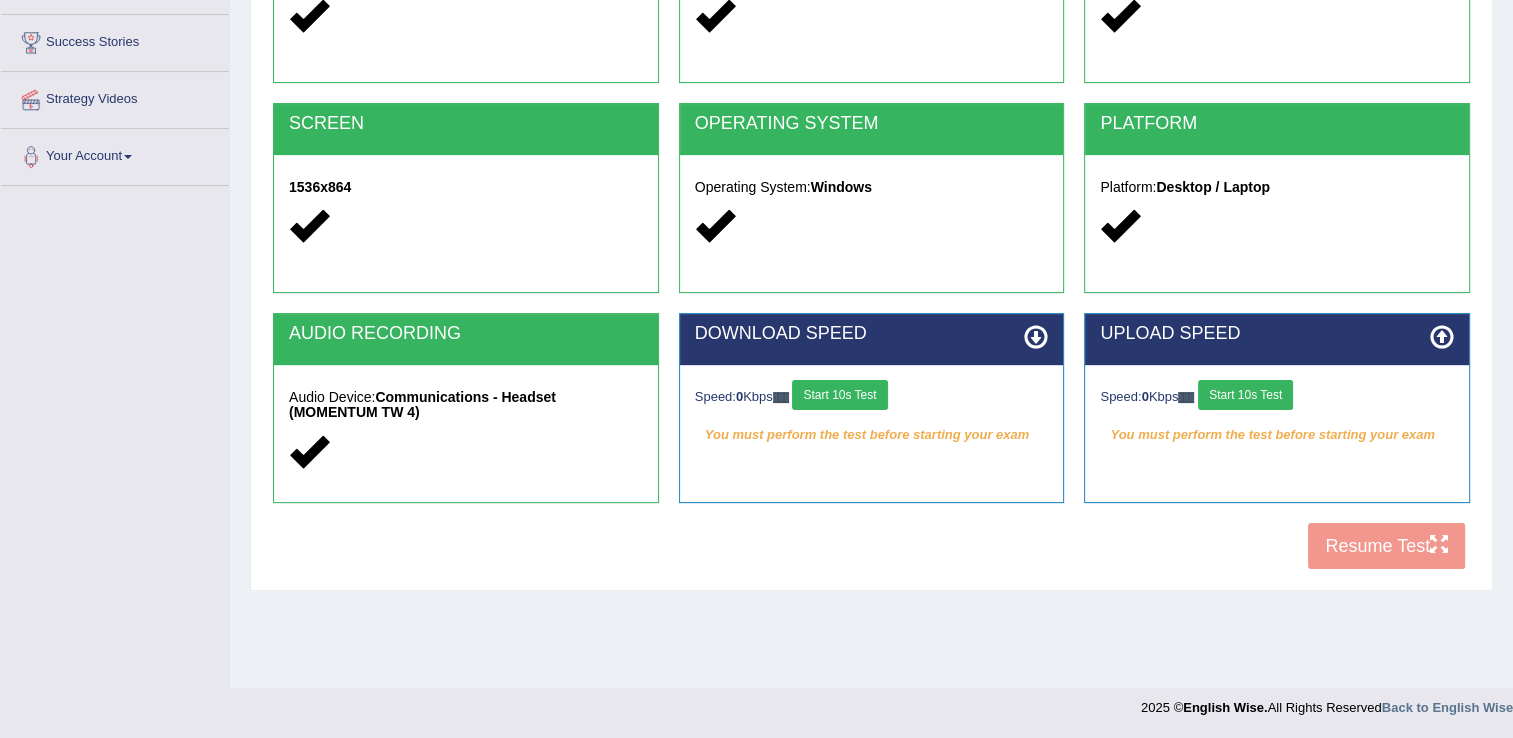 click on "COOKIES
Cookies  Enabled
JAVASCRIPT
Javascript  Enabled
BROWSER
Browser:  [BRAND]
SCREEN
[RESOLUTION]
OPERATING SYSTEM
Operating System:  [OS]
PLATFORM
Platform:  [PLATFORM]
AUDIO RECORDING
Audio Device:  Communications - Headset (MOMENTUM TW 4)
DOWNLOAD SPEED
Speed:  0  Kbps    Start 10s Test
You must perform the test before starting your exam
Select Audio Quality
UPLOAD SPEED
Speed:  0  Kbps    Start 10s Test
You must perform the test before starting your exam" at bounding box center (871, 236) 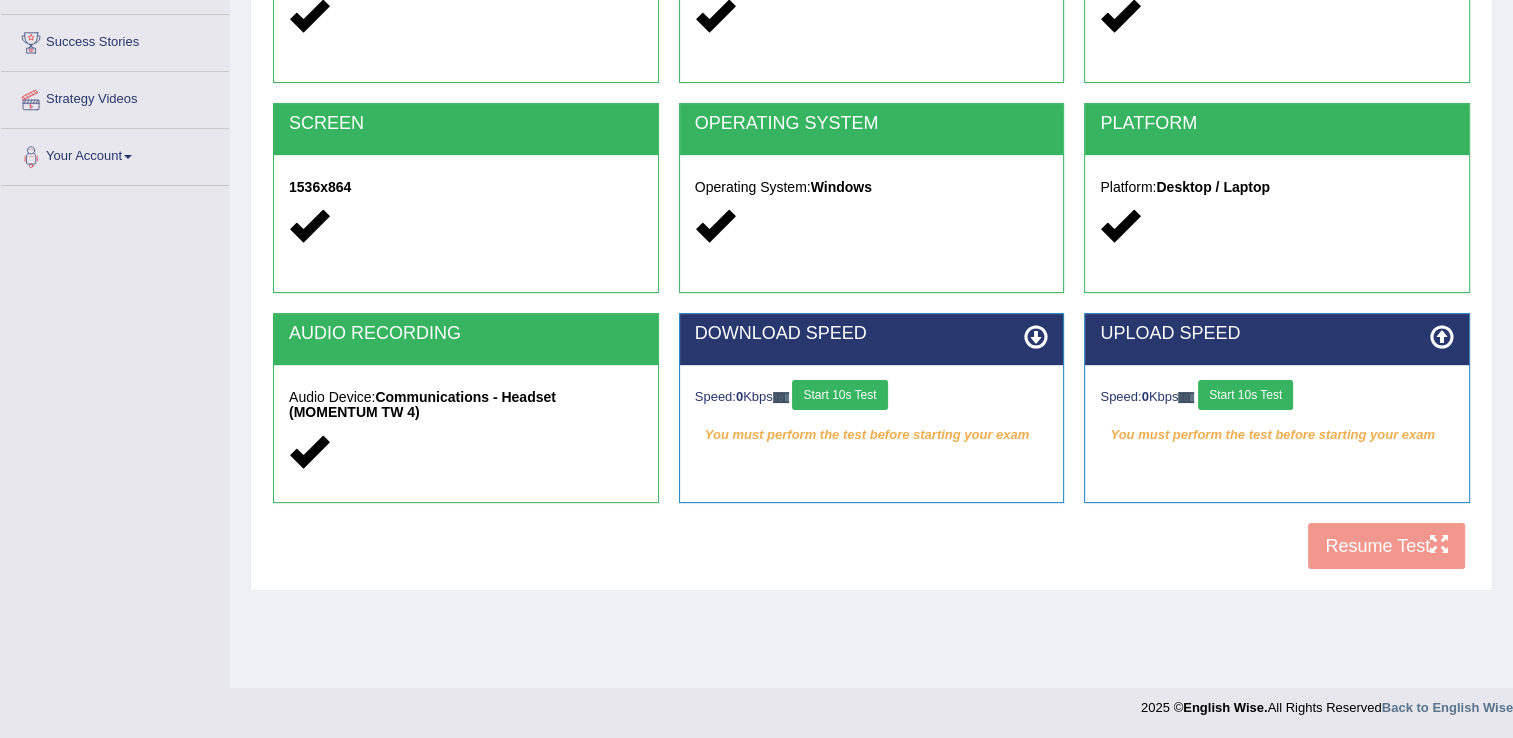 click on "Start 10s Test" at bounding box center [1245, 395] 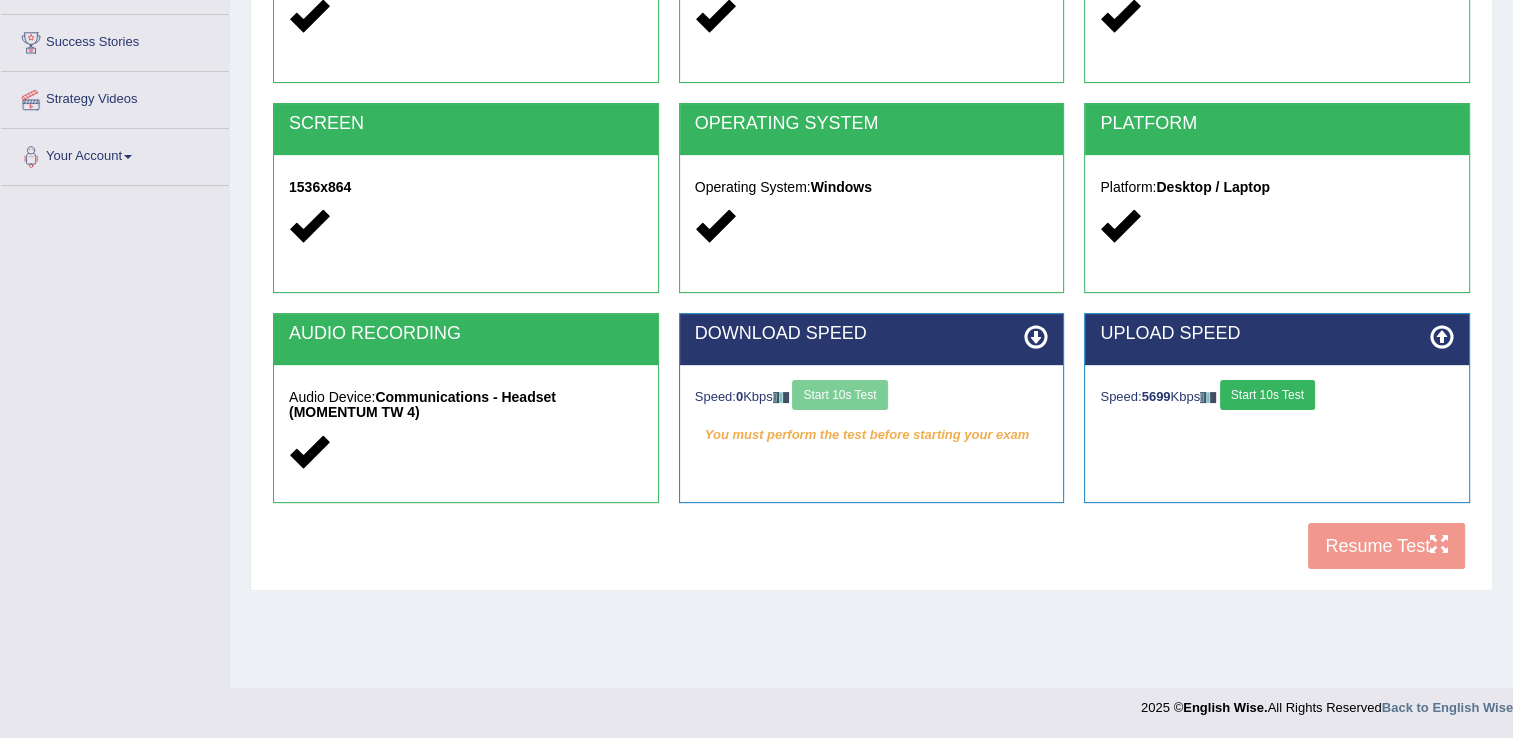 click on "Speed:  0  Kbps    Start 10s Test" at bounding box center [872, 397] 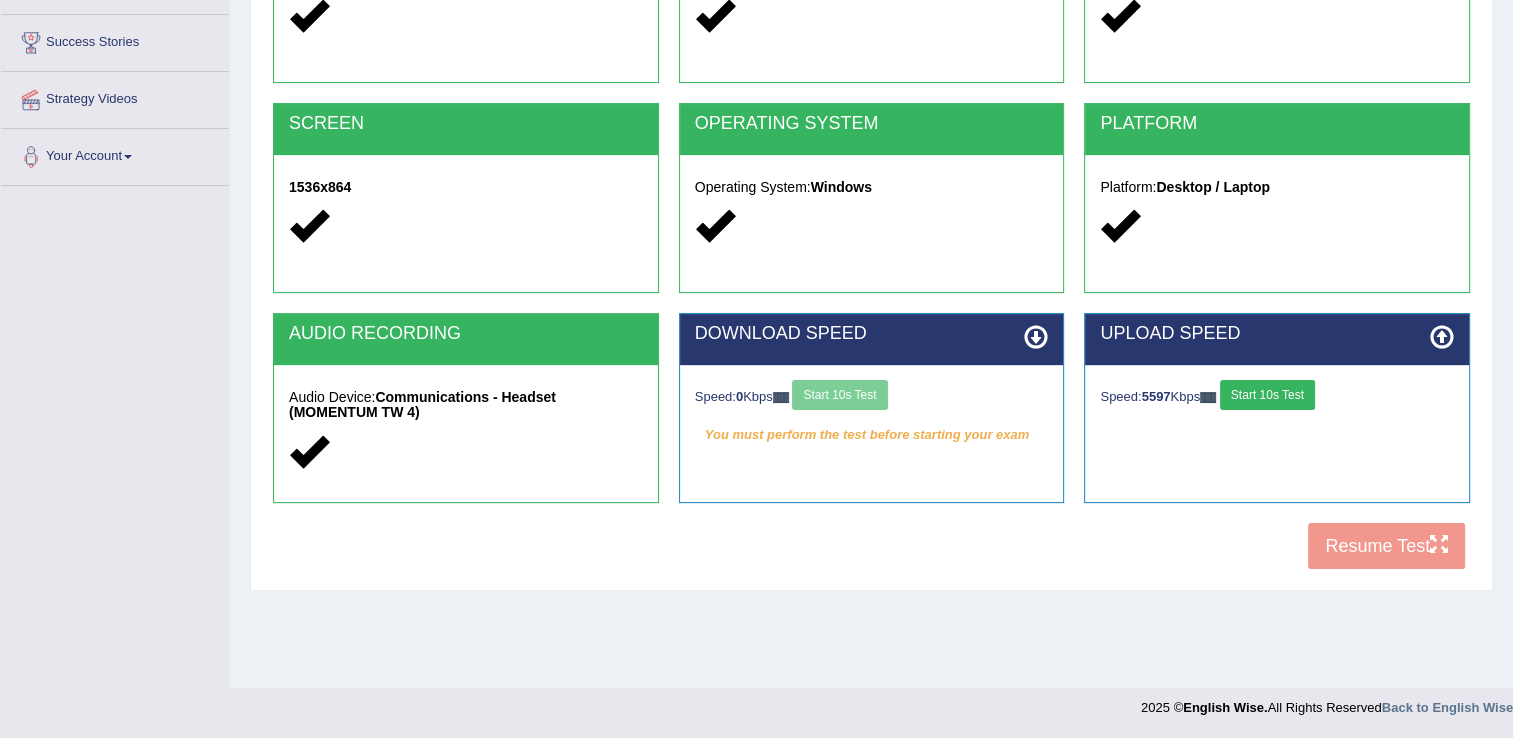 click on "Speed:  0  Kbps    Start 10s Test" at bounding box center (872, 397) 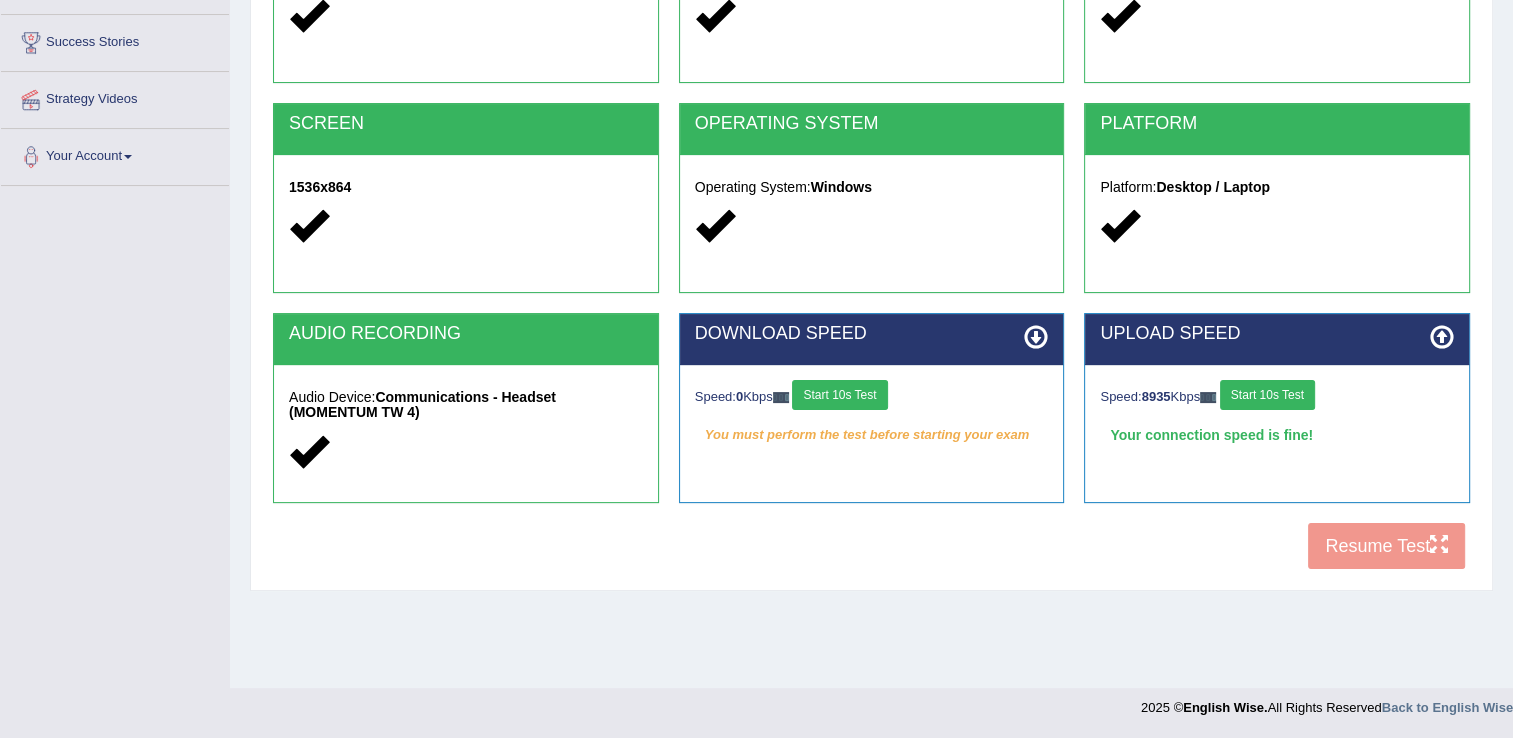 click on "Start 10s Test" at bounding box center (839, 395) 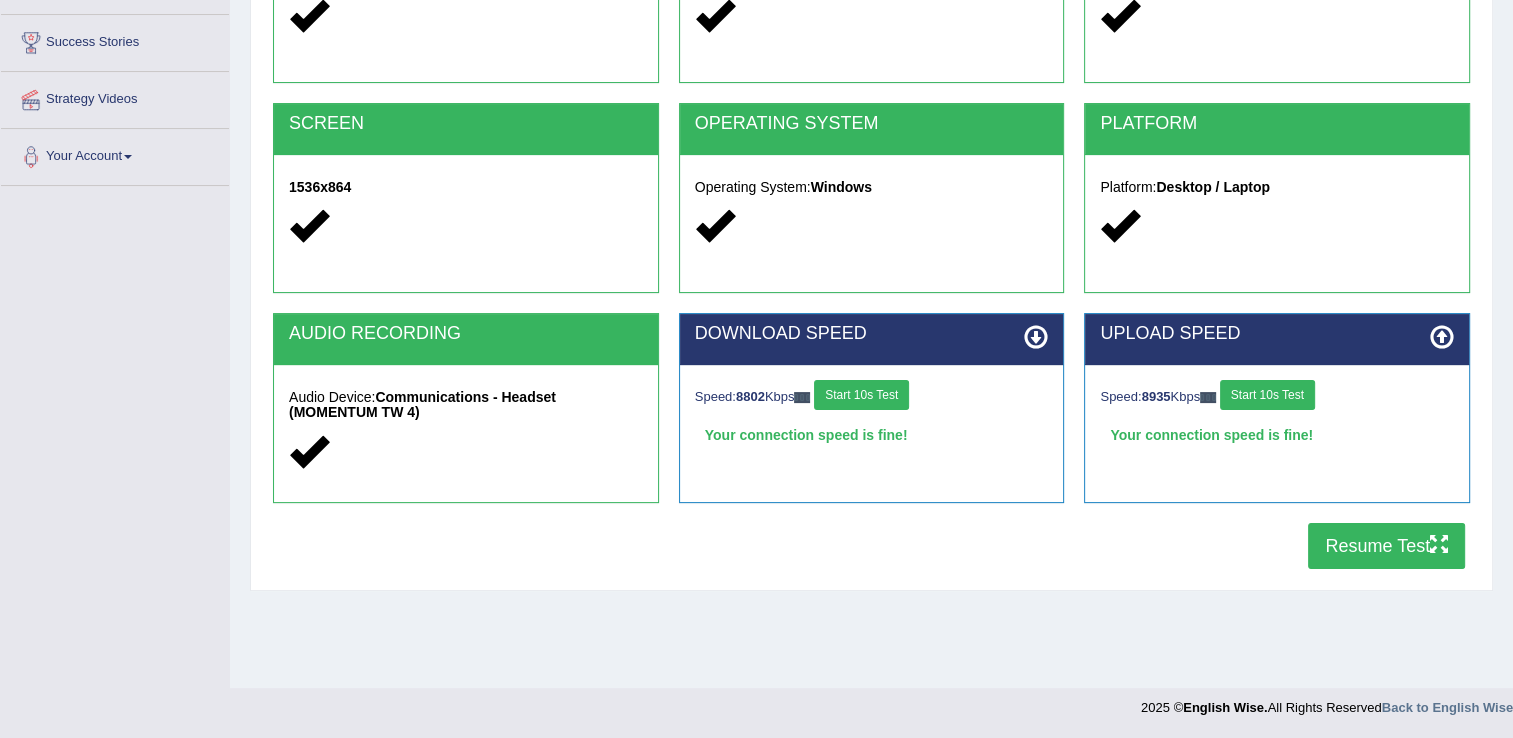 click at bounding box center [1439, 544] 